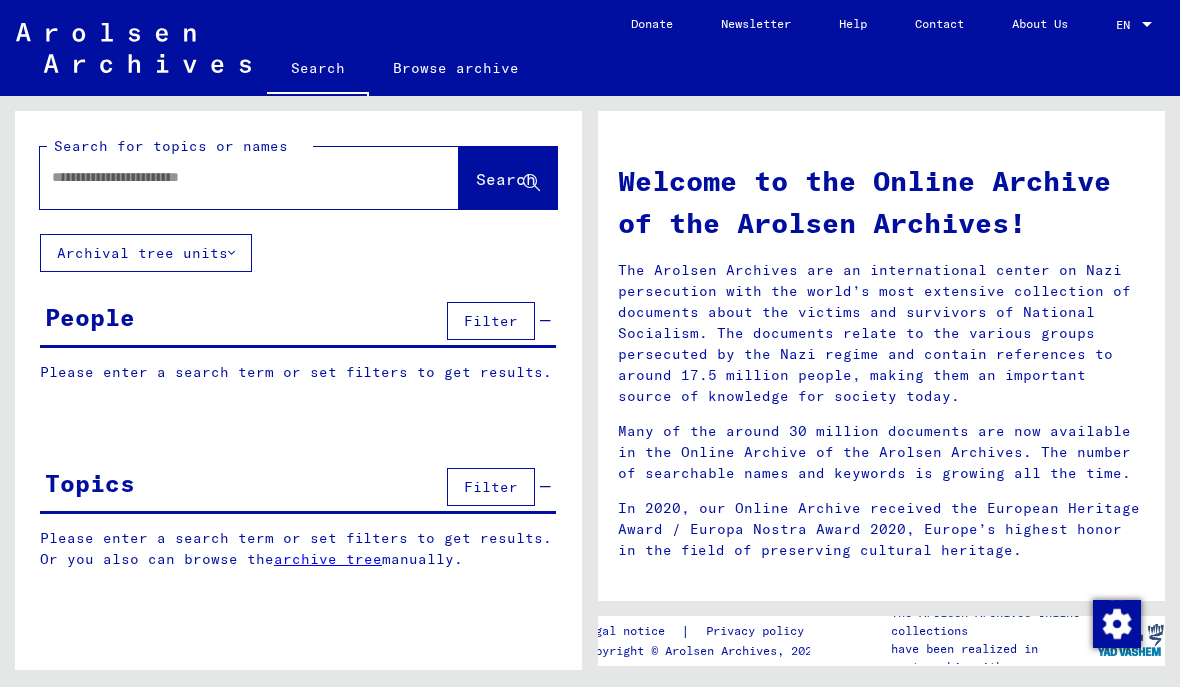 scroll, scrollTop: 0, scrollLeft: 0, axis: both 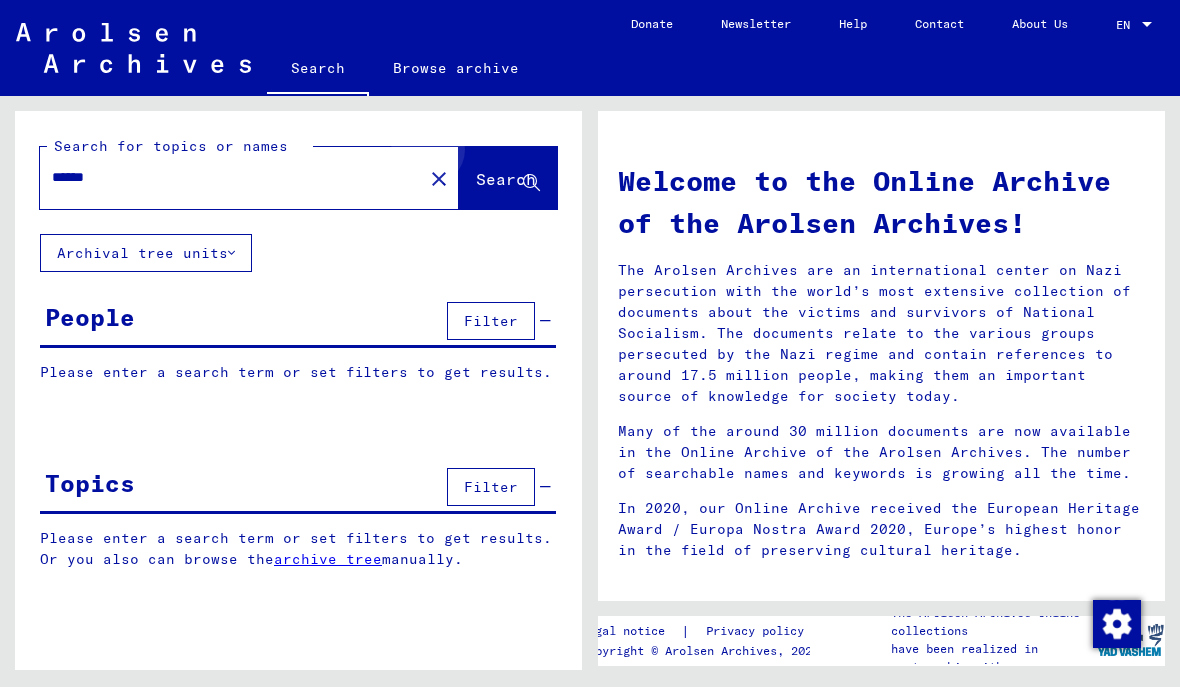 type on "******" 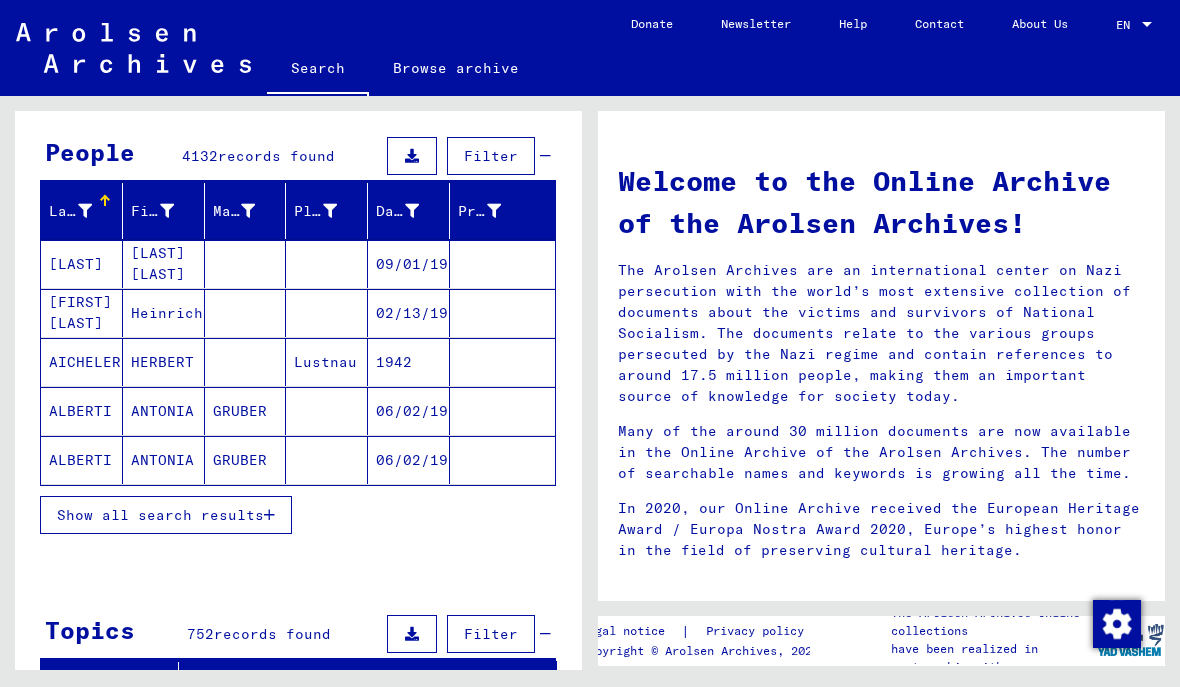 scroll, scrollTop: 167, scrollLeft: 0, axis: vertical 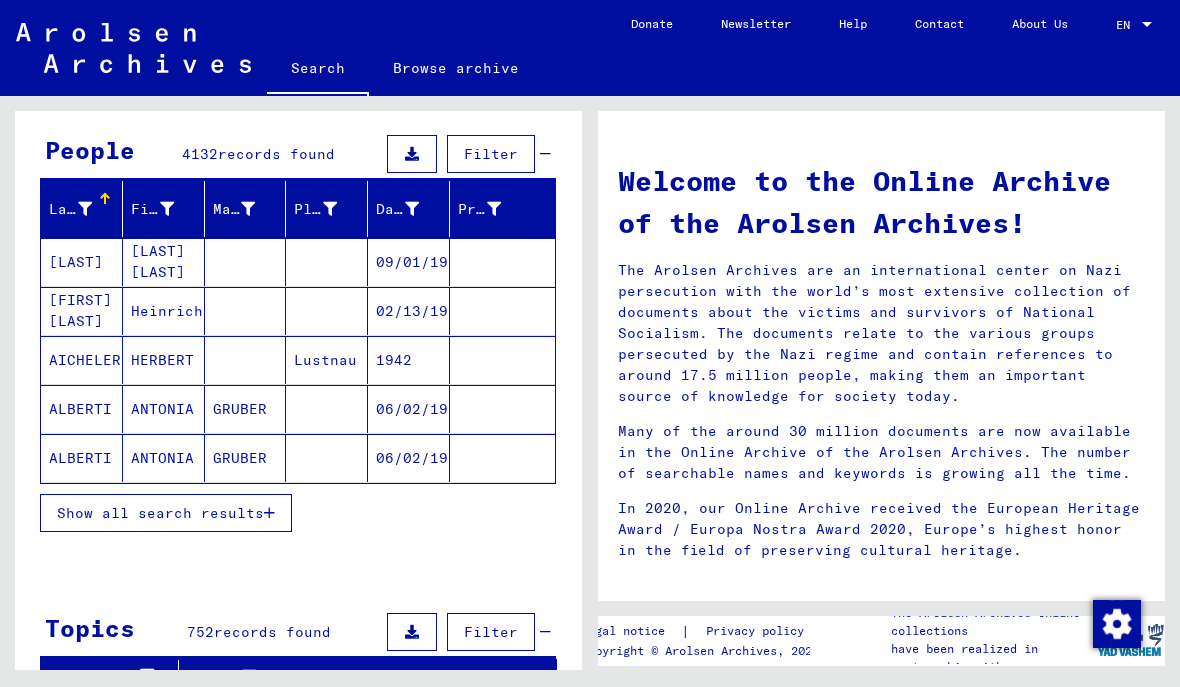 click on "Show all search results" at bounding box center [160, 513] 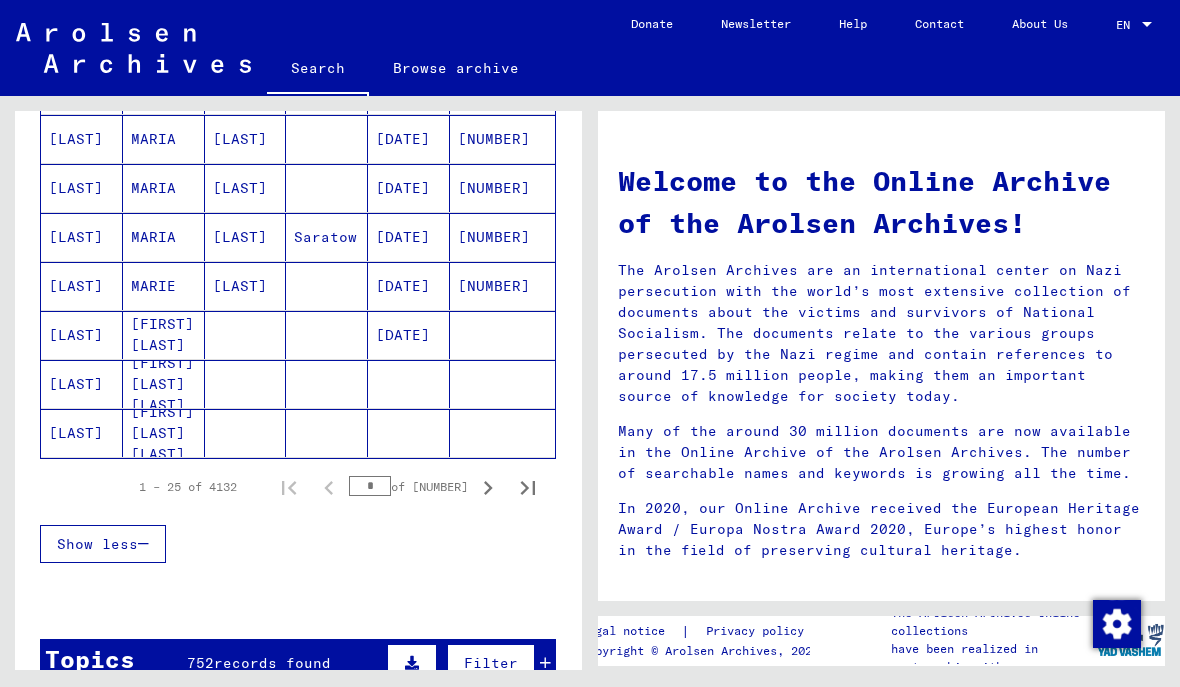 scroll, scrollTop: 1192, scrollLeft: 0, axis: vertical 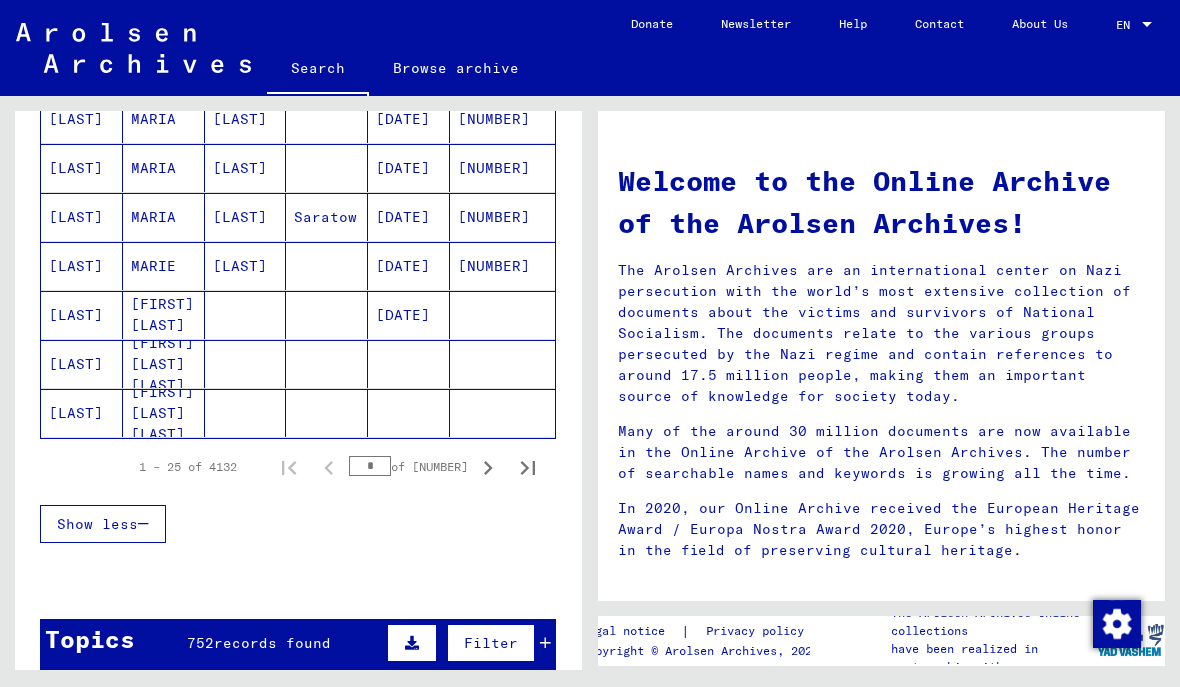 click 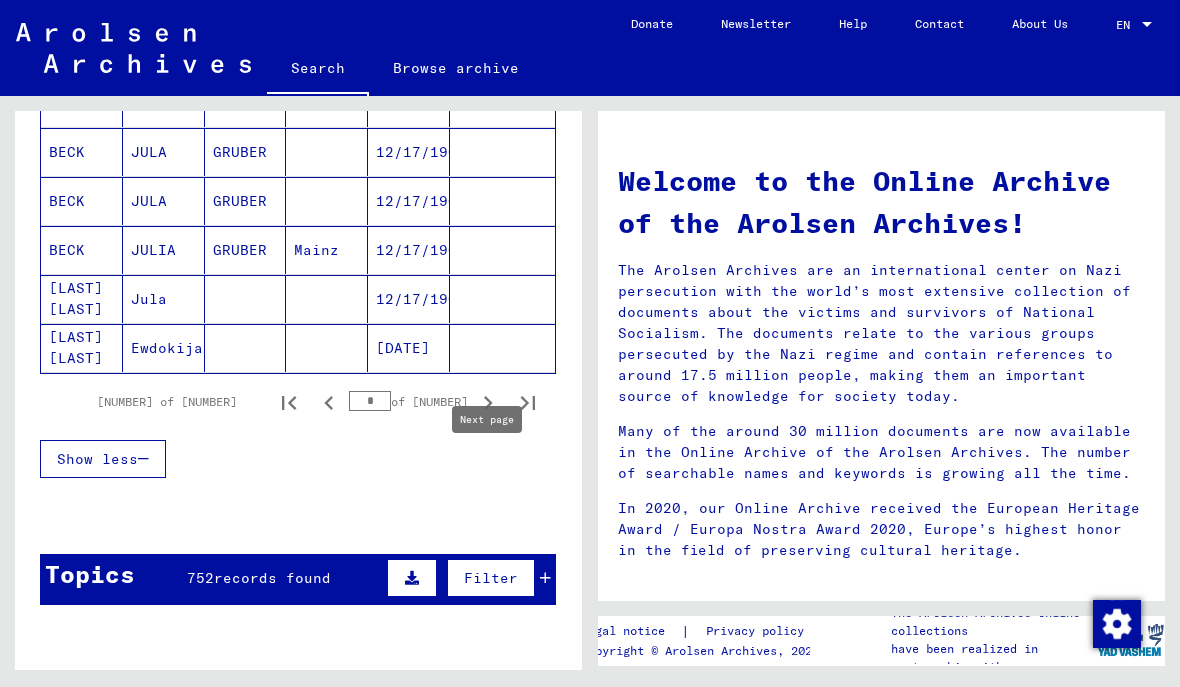 scroll, scrollTop: 1308, scrollLeft: 0, axis: vertical 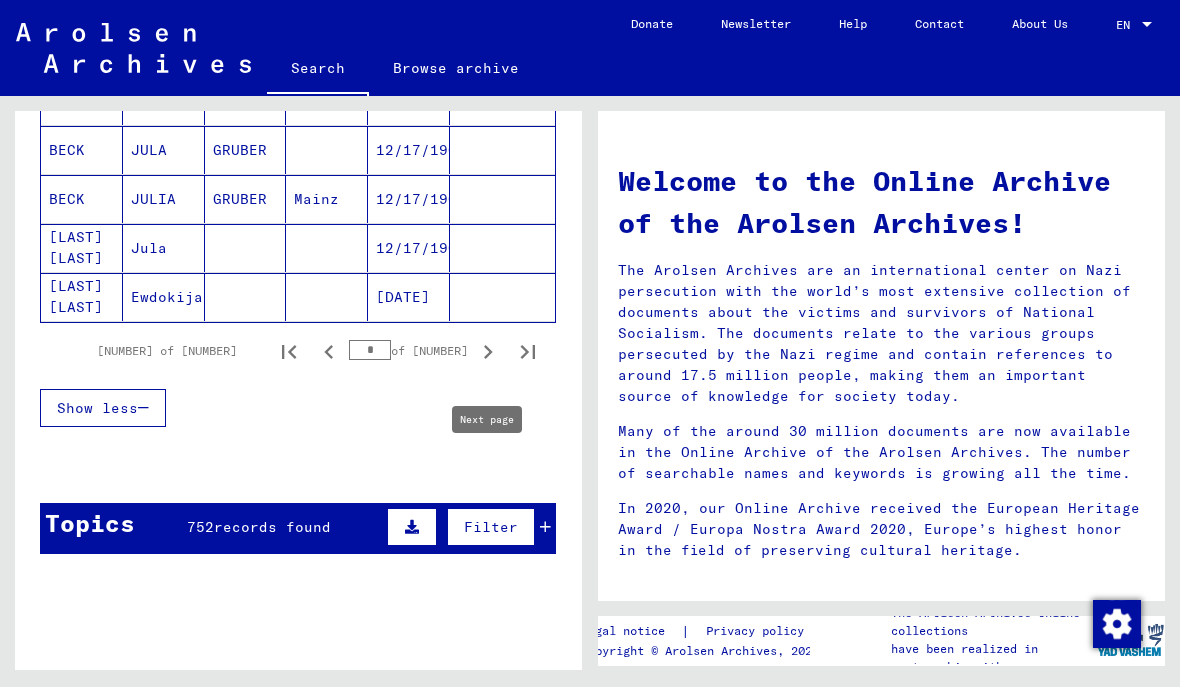 click 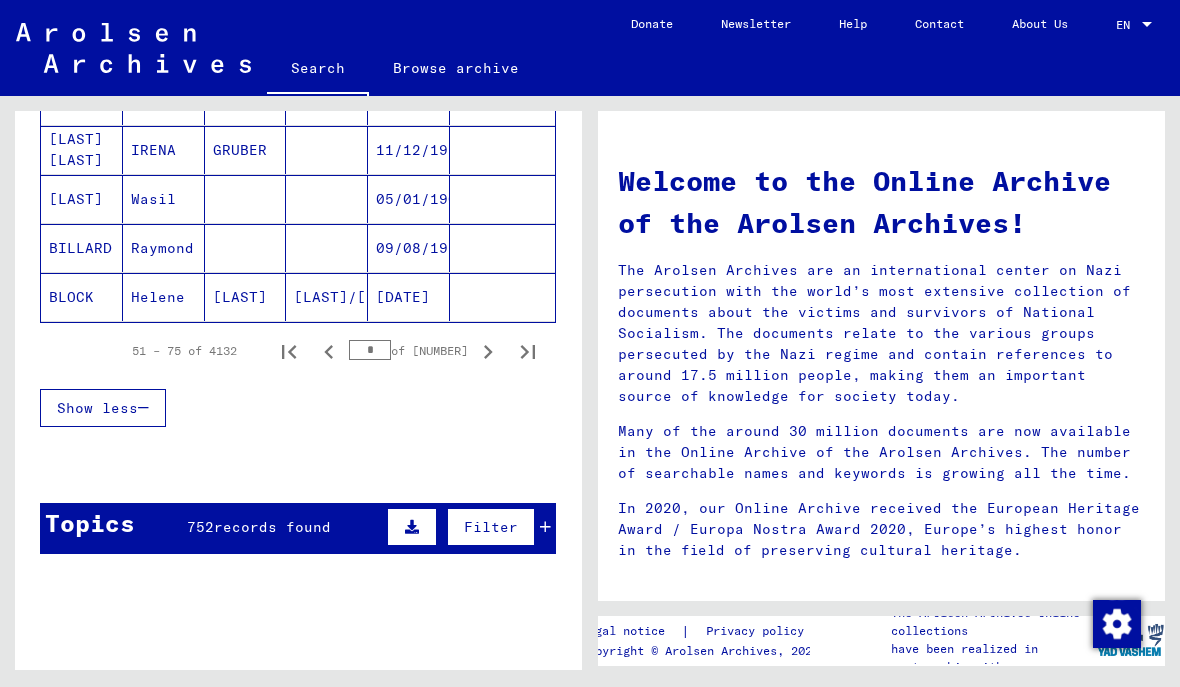 click 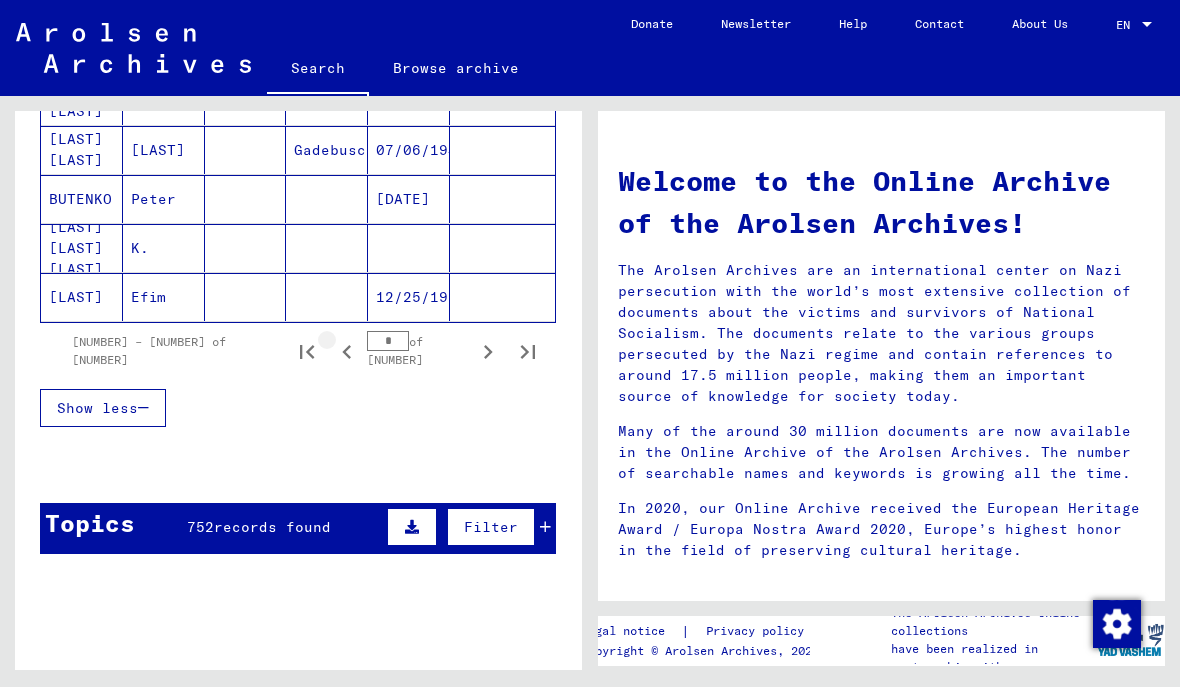 click 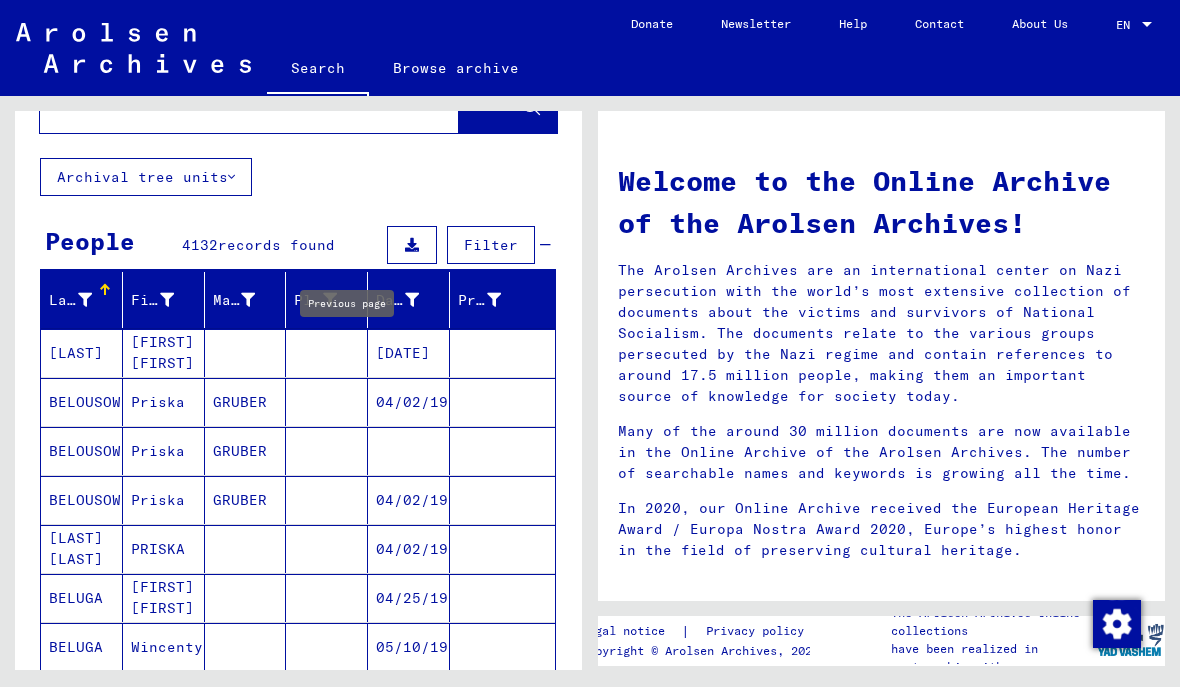 scroll, scrollTop: 75, scrollLeft: 0, axis: vertical 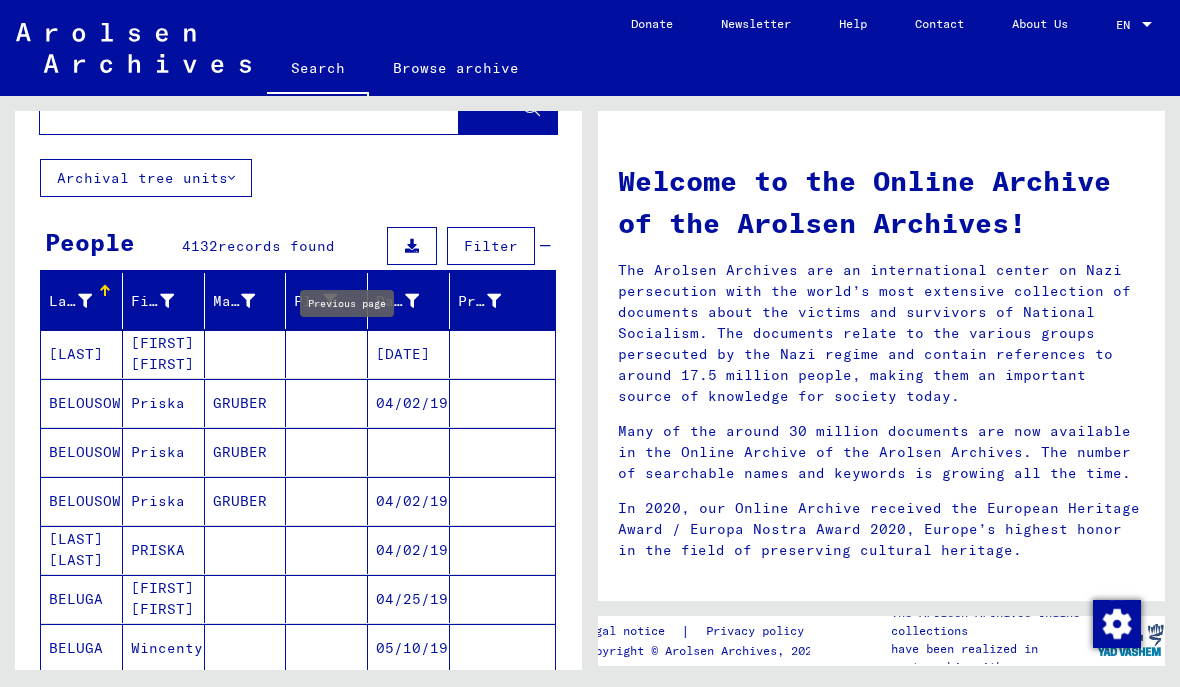 click 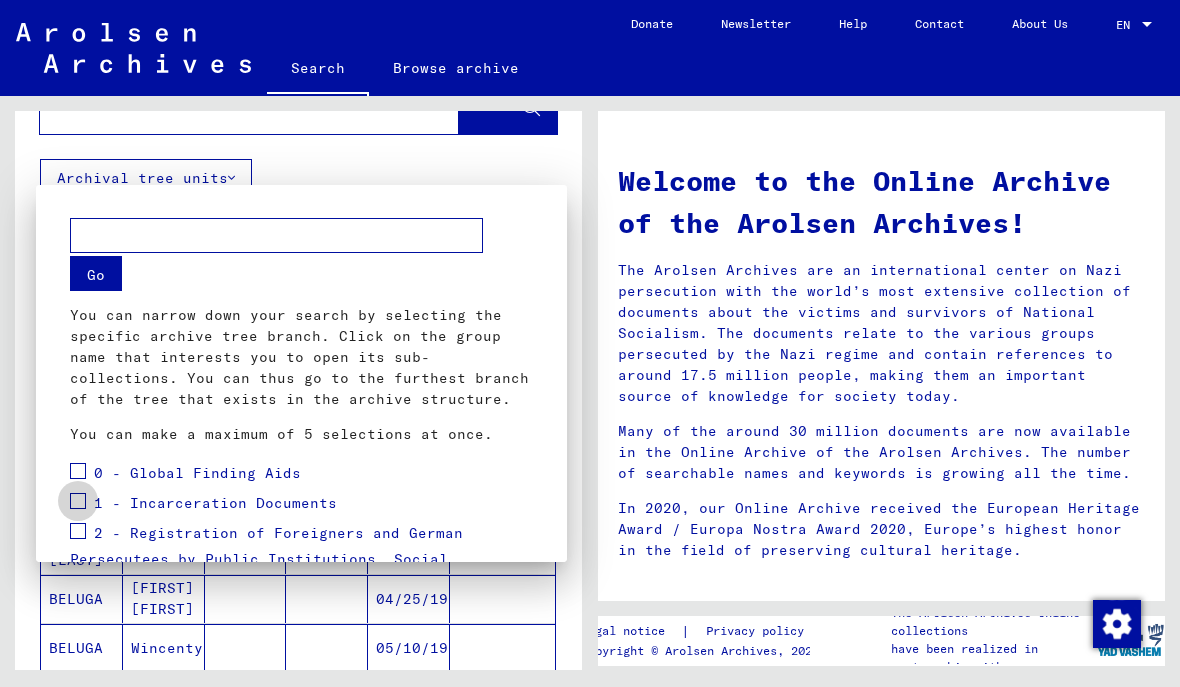 click at bounding box center [78, 501] 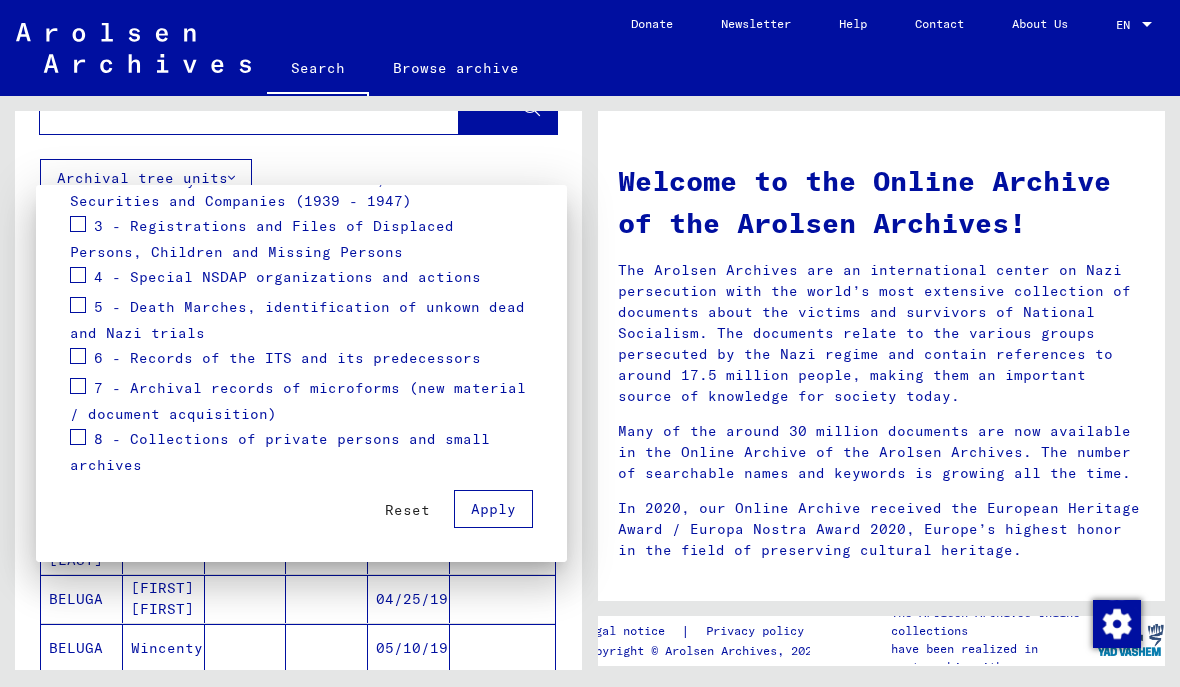 scroll, scrollTop: 379, scrollLeft: 0, axis: vertical 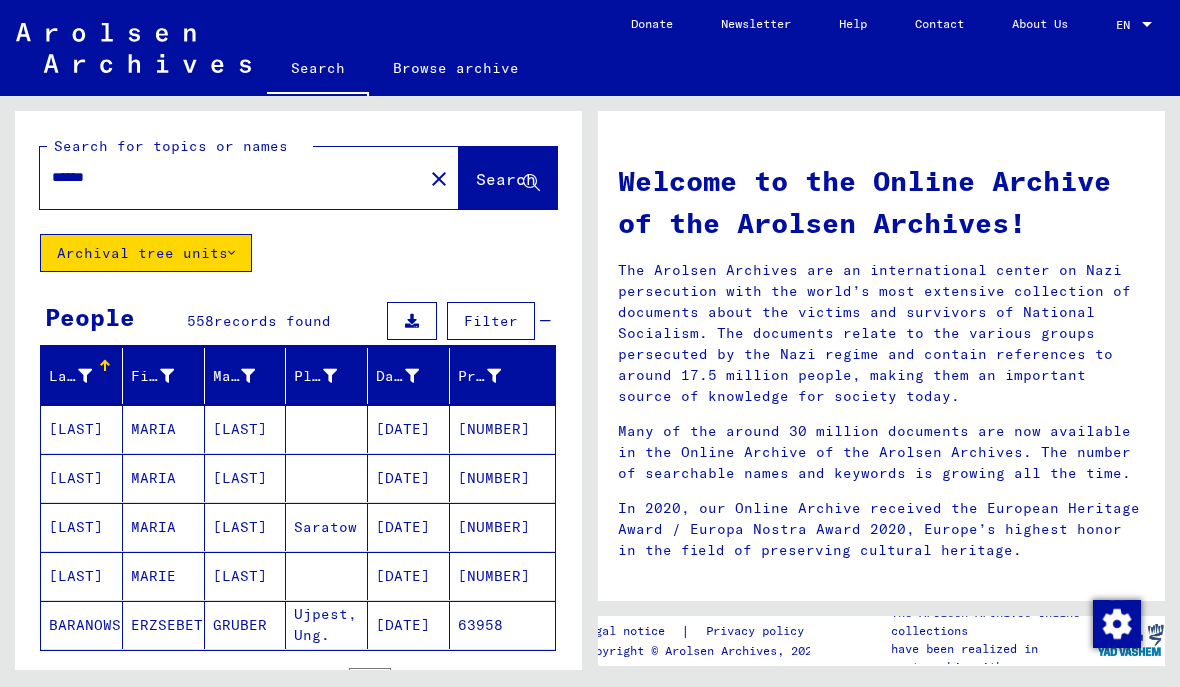 click on "******" at bounding box center (225, 177) 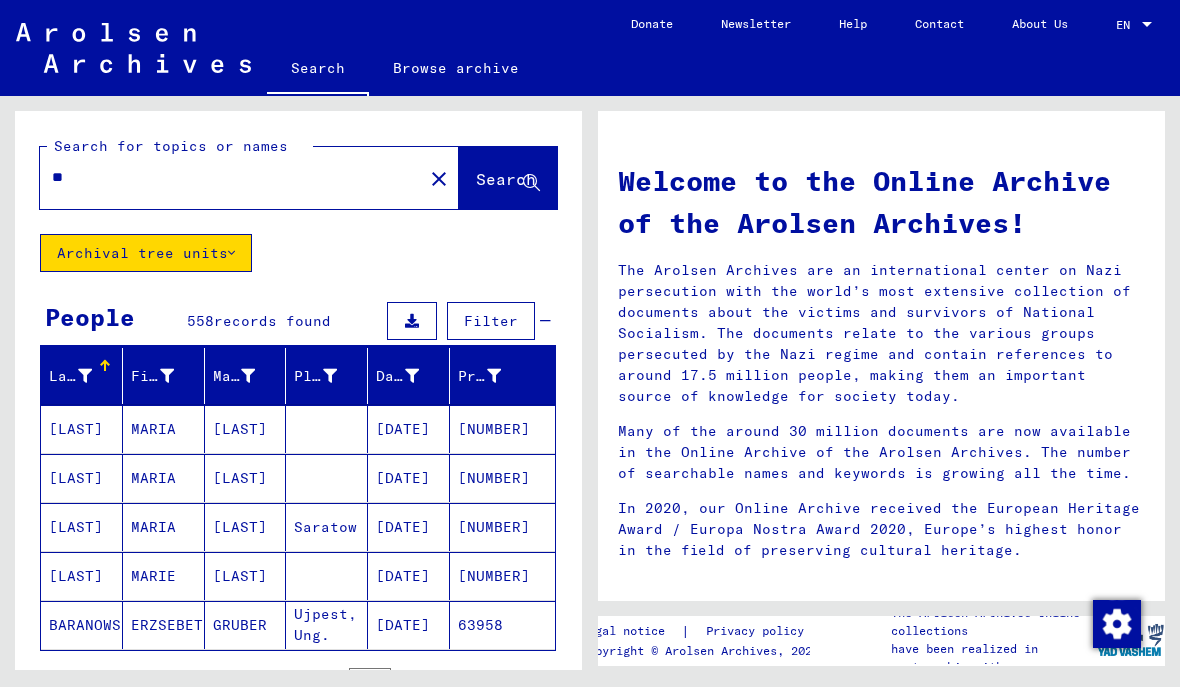 type on "*" 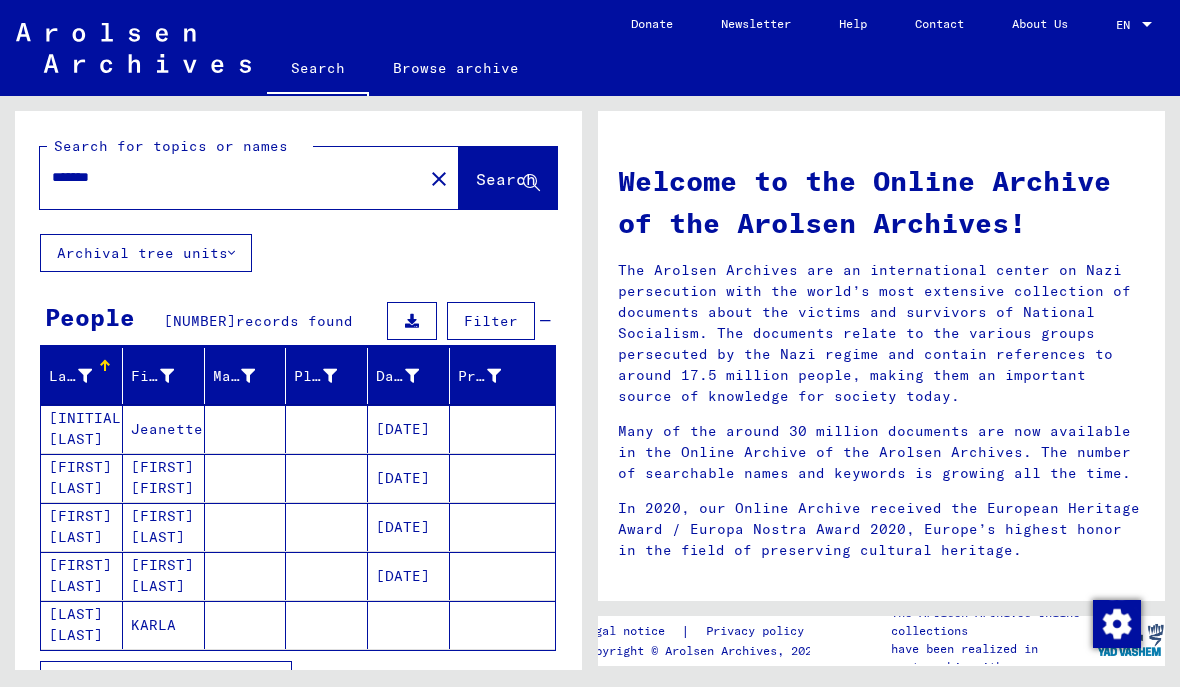 click on "*******" at bounding box center [225, 177] 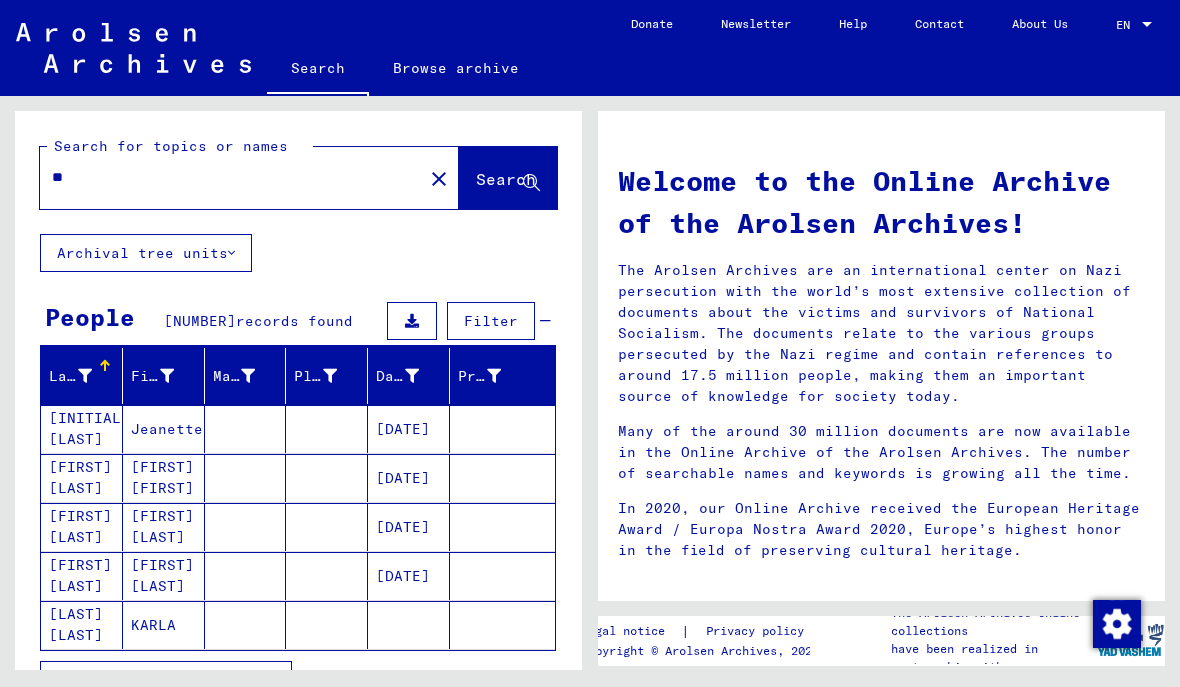 type on "*" 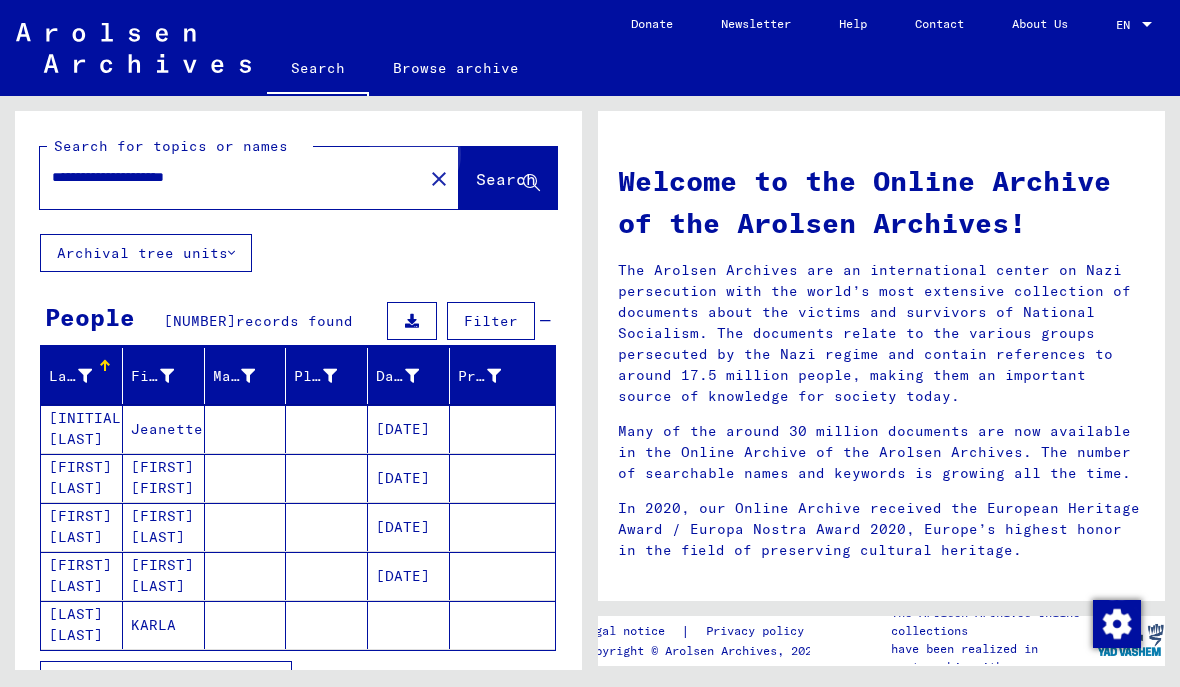 click on "Search" 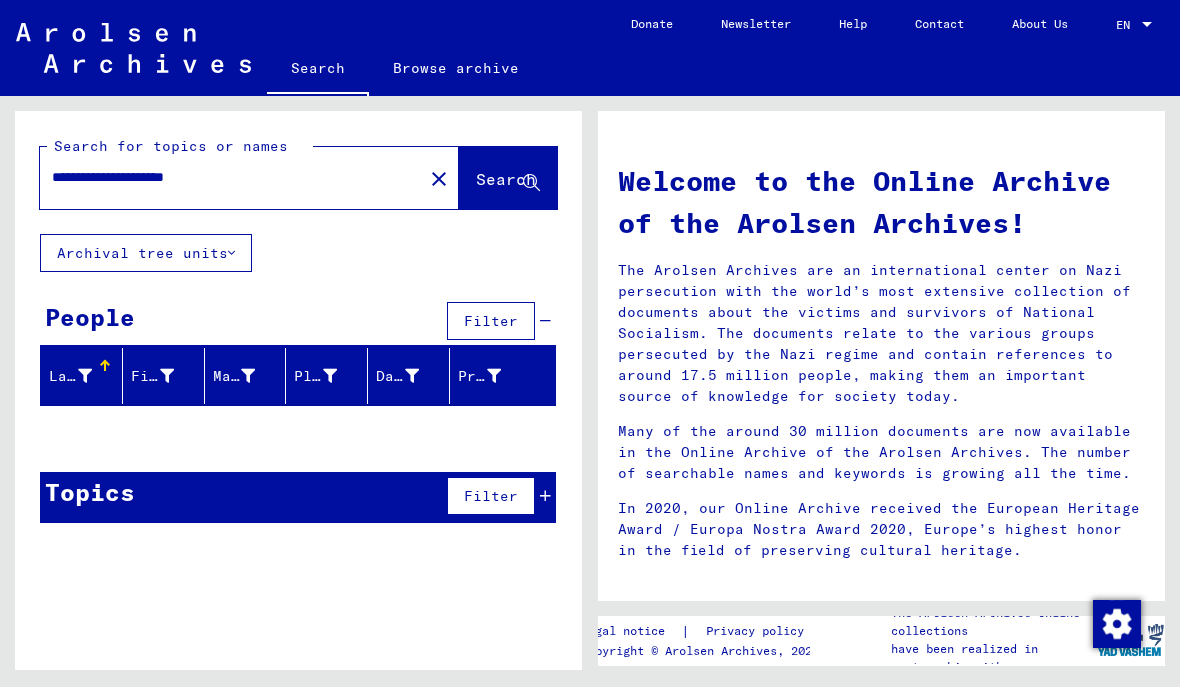 scroll, scrollTop: 0, scrollLeft: 0, axis: both 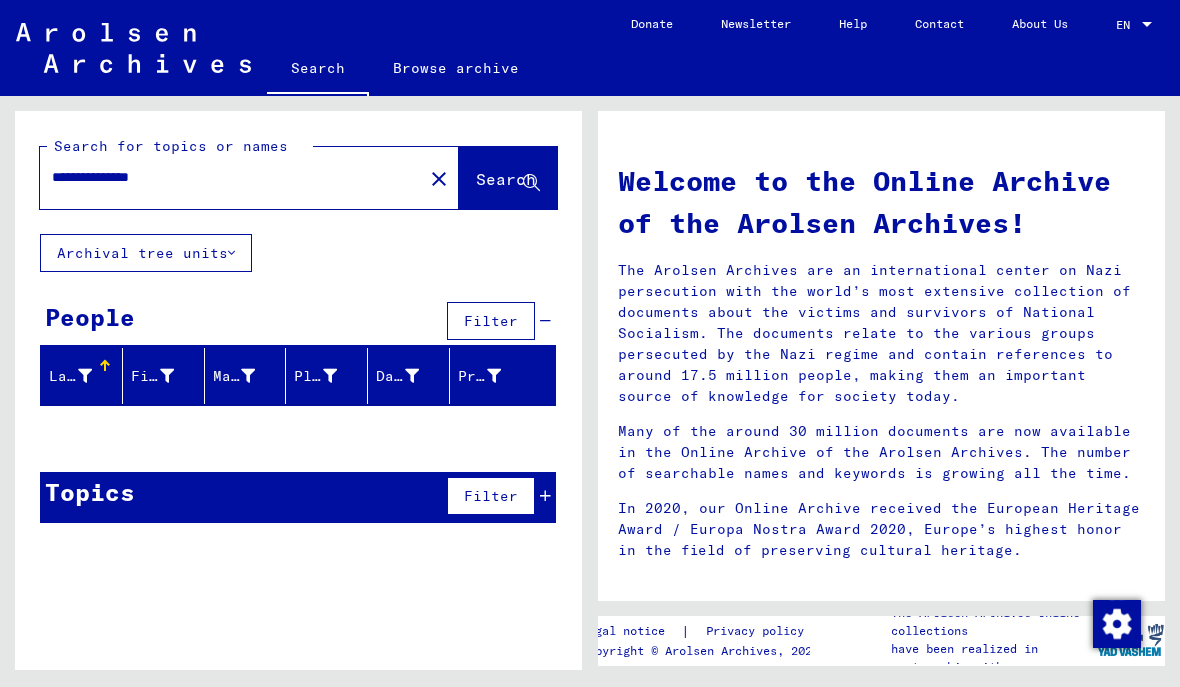 type on "**********" 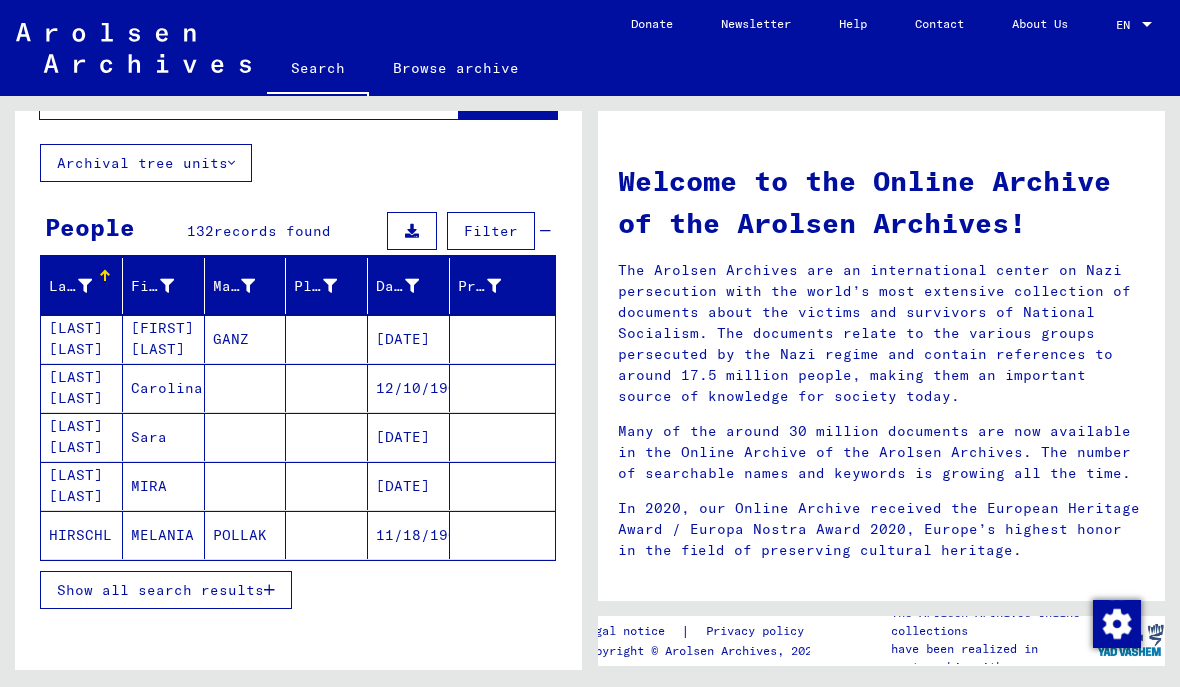 scroll, scrollTop: 89, scrollLeft: 0, axis: vertical 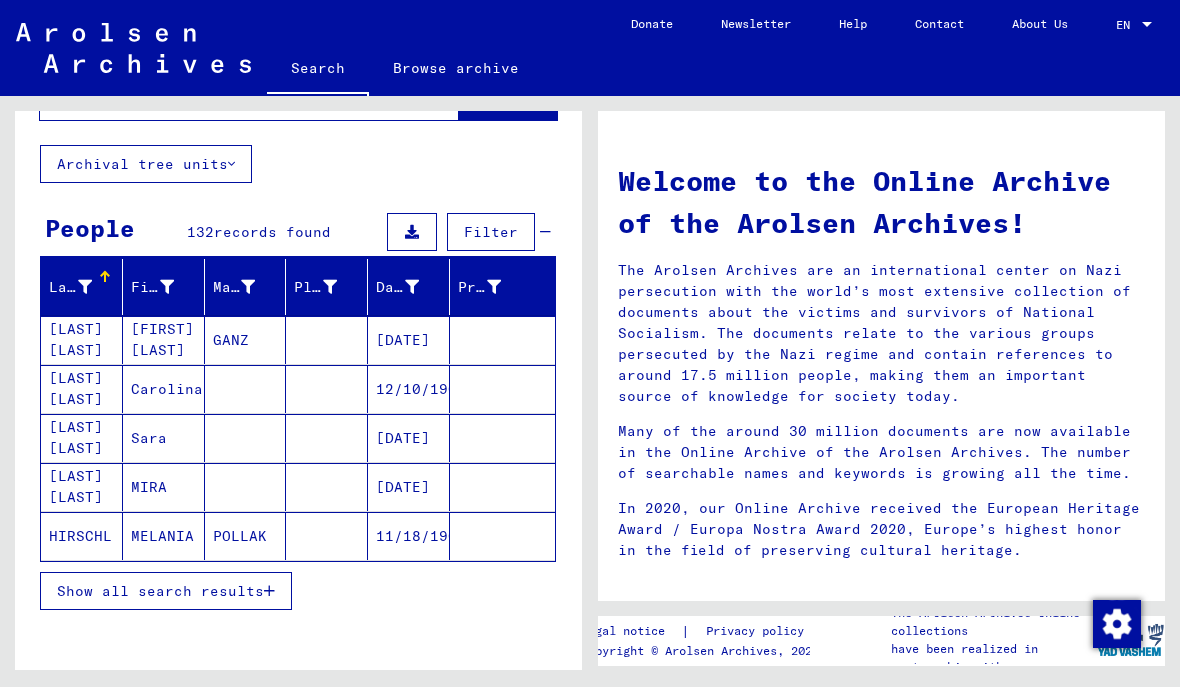 click at bounding box center (269, 591) 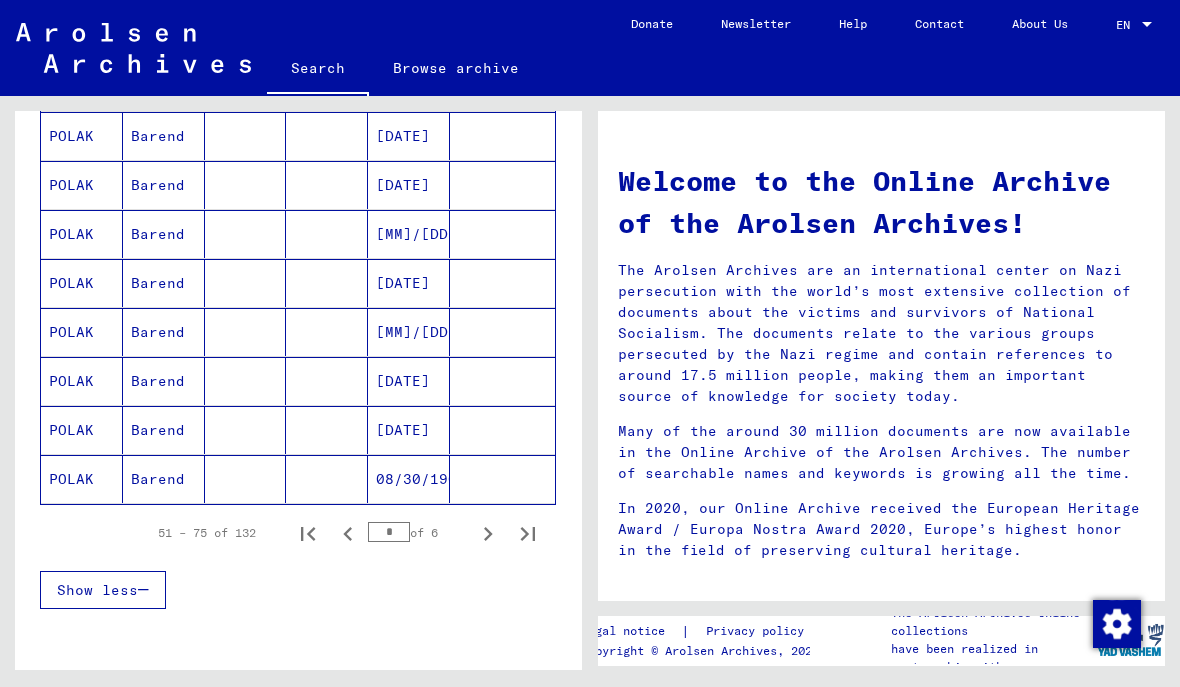 scroll, scrollTop: 1125, scrollLeft: 0, axis: vertical 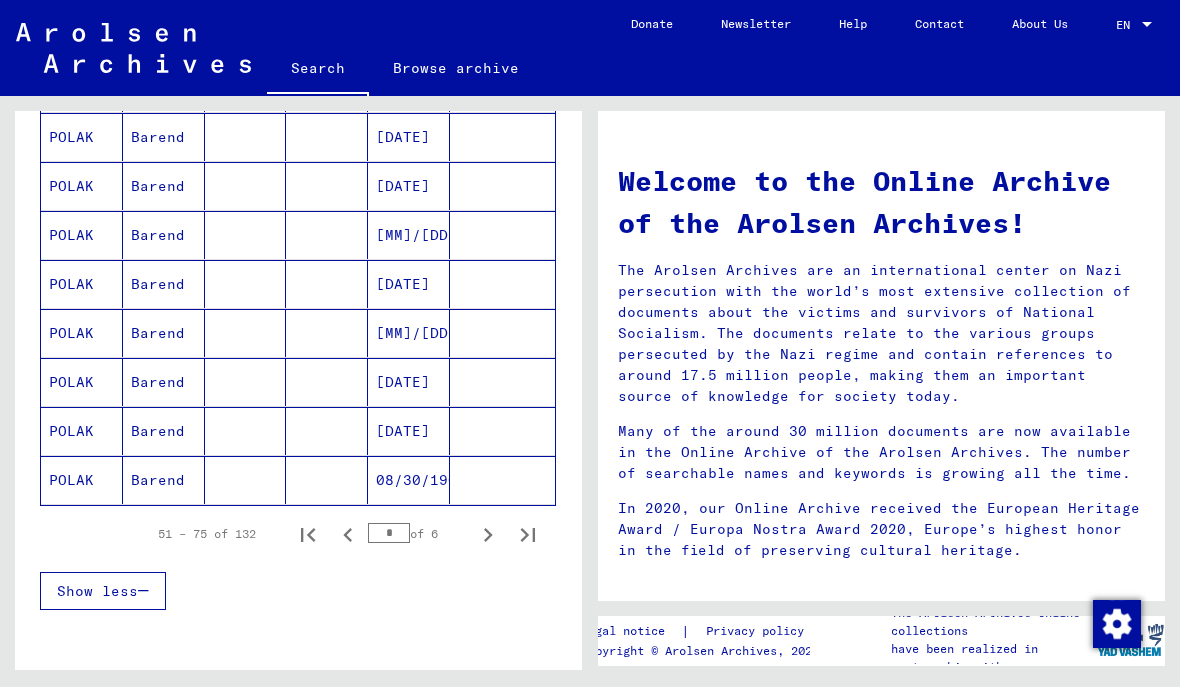 click 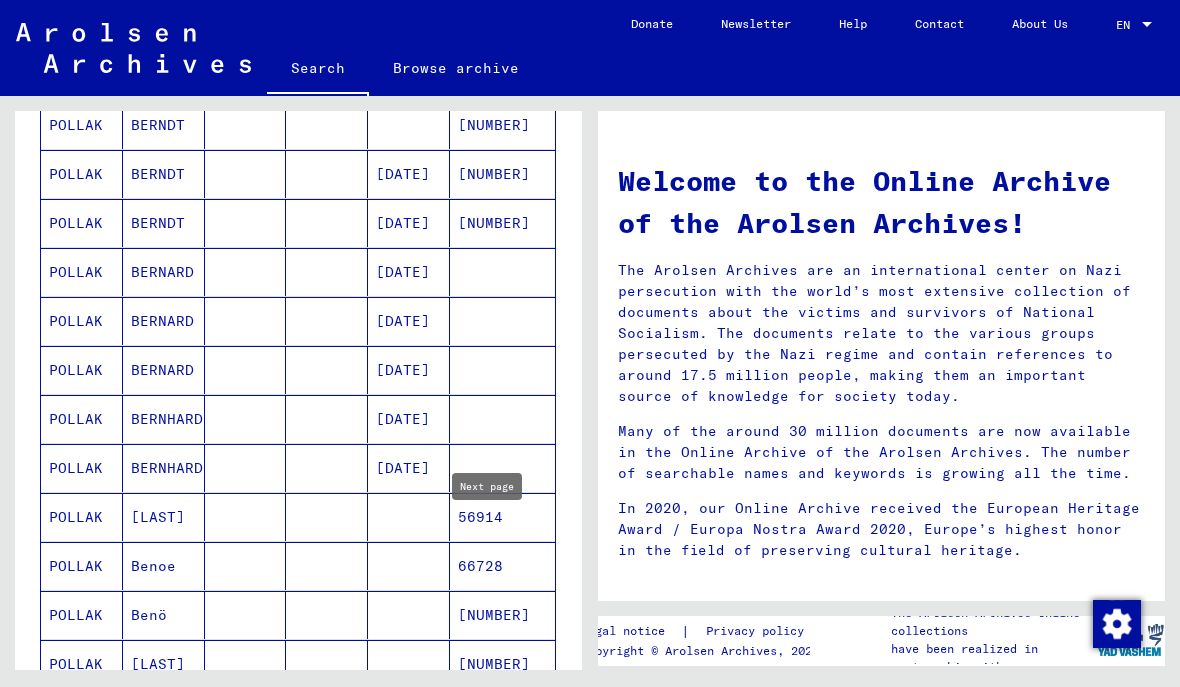 scroll, scrollTop: 602, scrollLeft: 0, axis: vertical 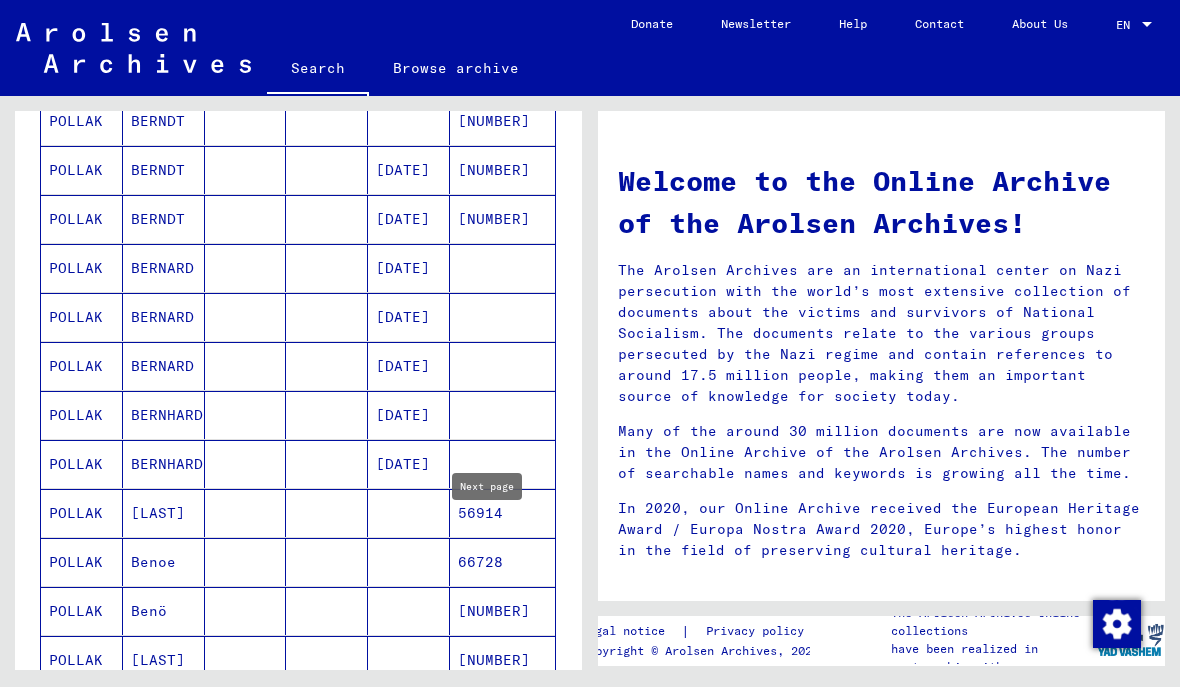 click on "[DATE]" at bounding box center (409, 513) 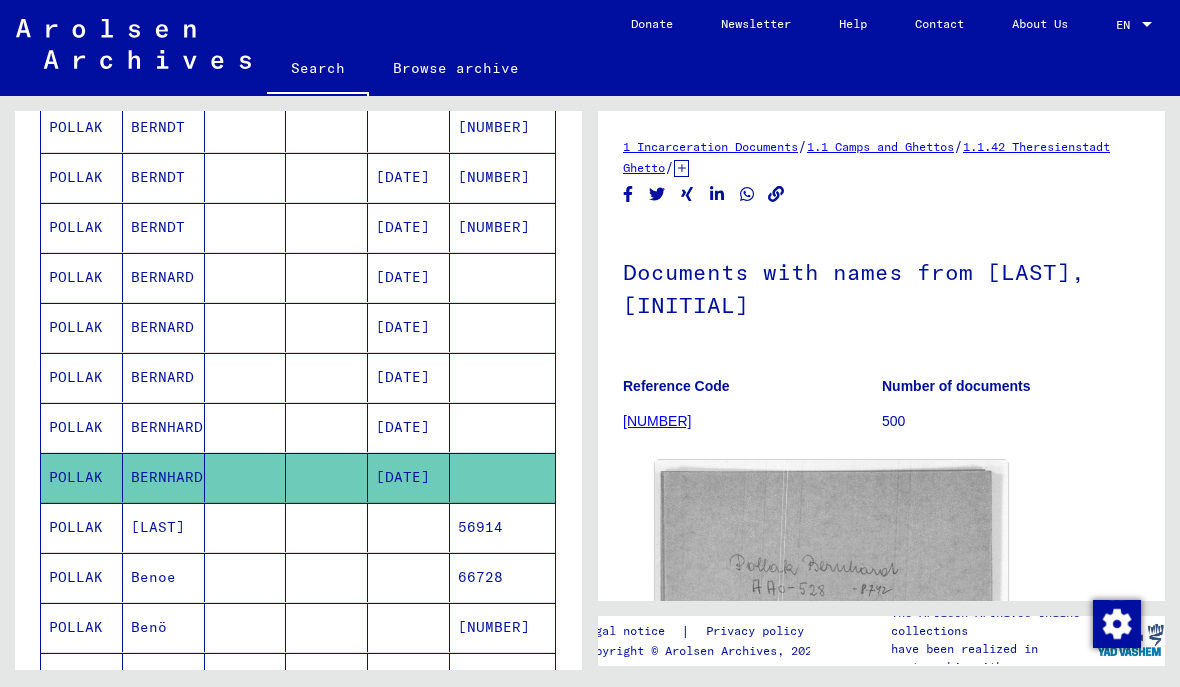 scroll, scrollTop: 0, scrollLeft: 0, axis: both 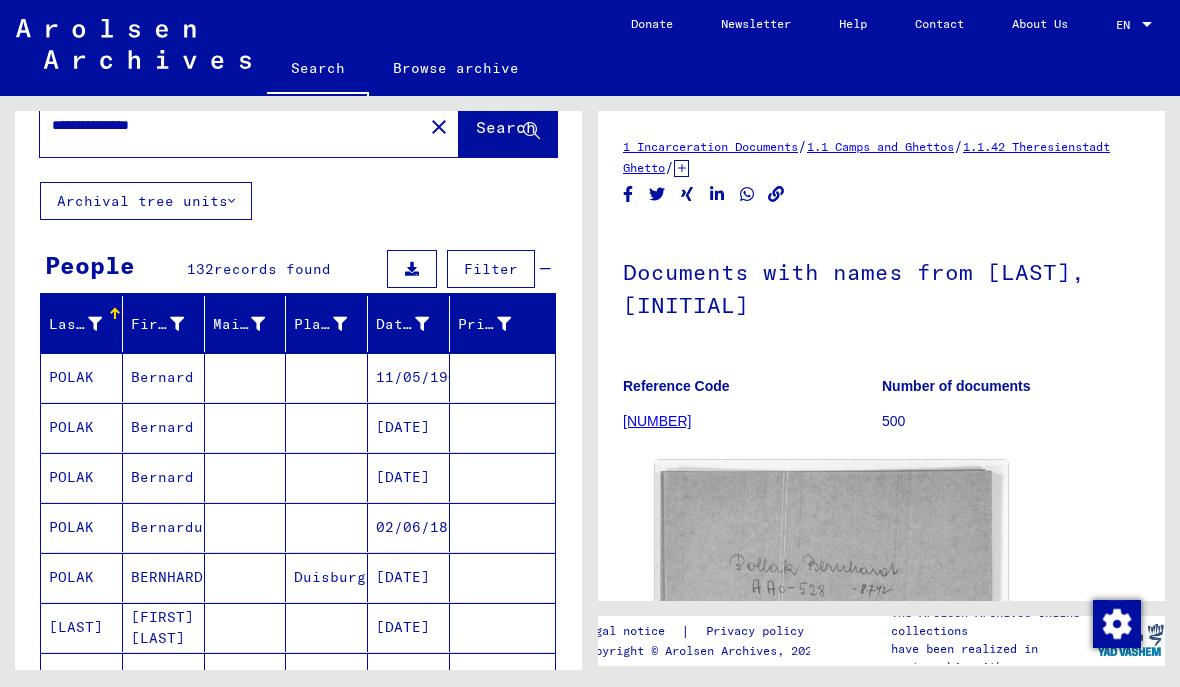 click at bounding box center (422, 324) 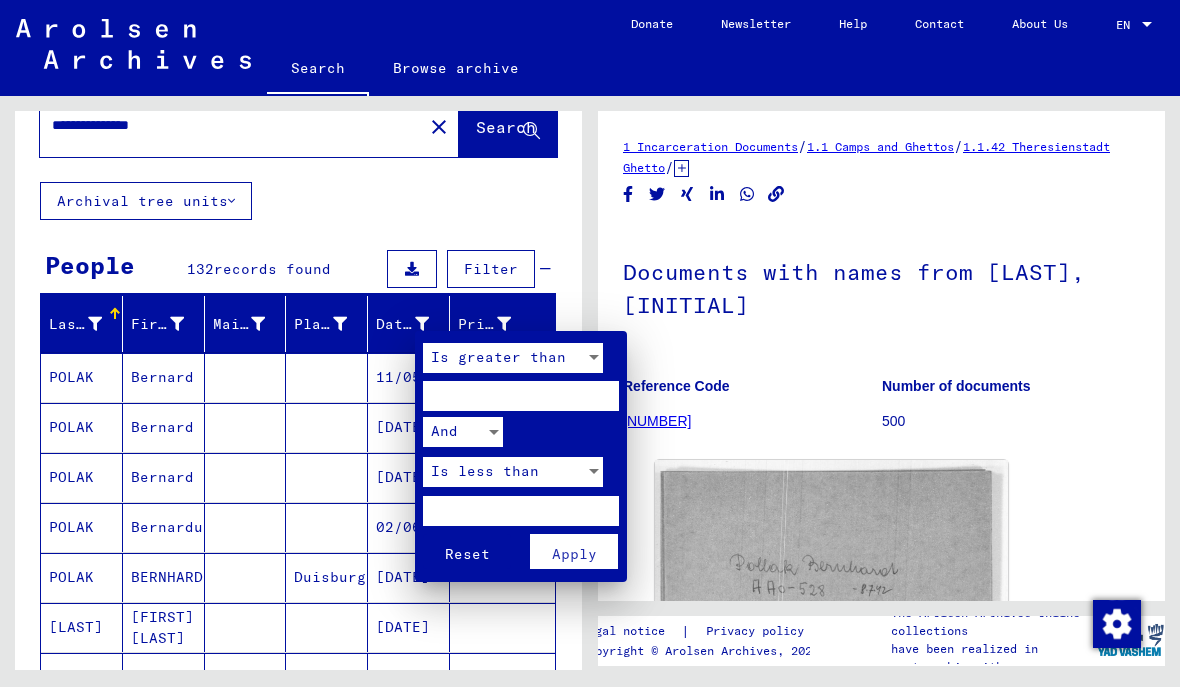 click at bounding box center [590, 343] 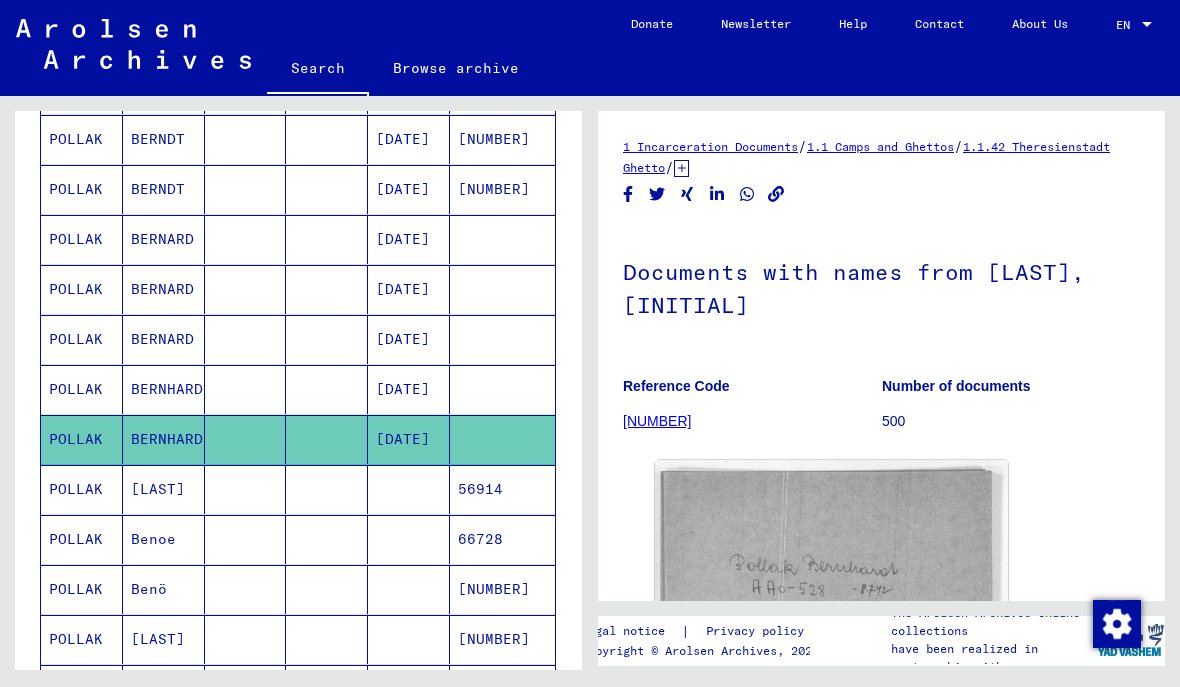 scroll, scrollTop: 648, scrollLeft: 0, axis: vertical 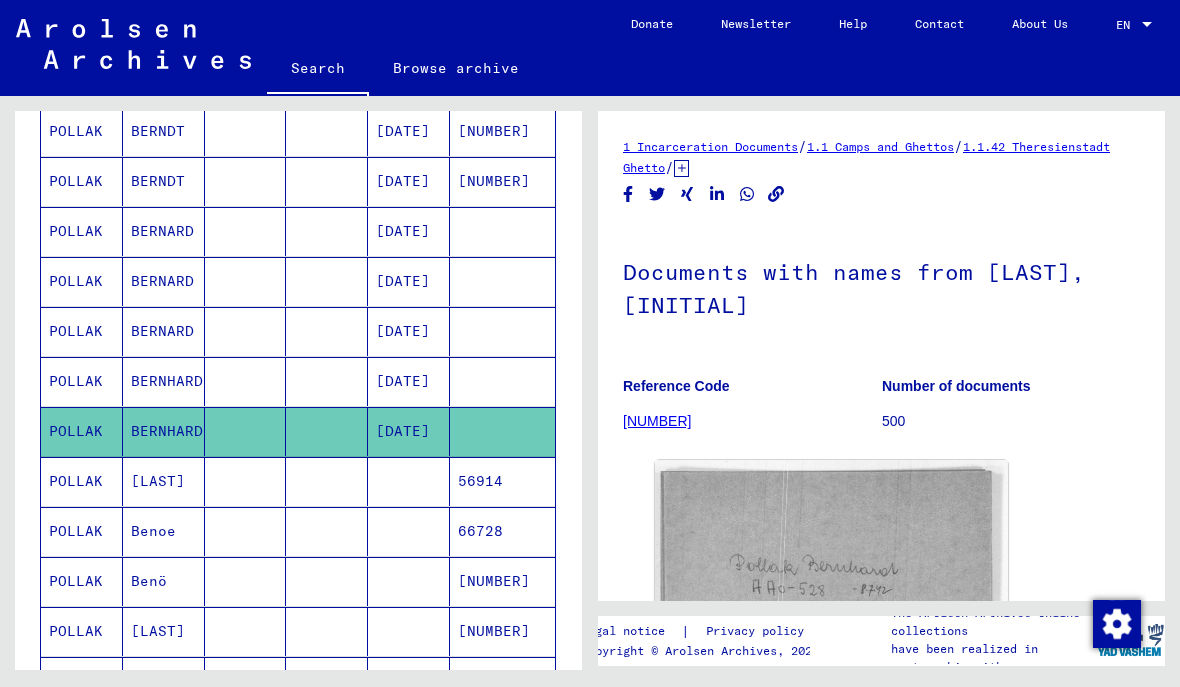 click on "[DATE]" at bounding box center [409, 281] 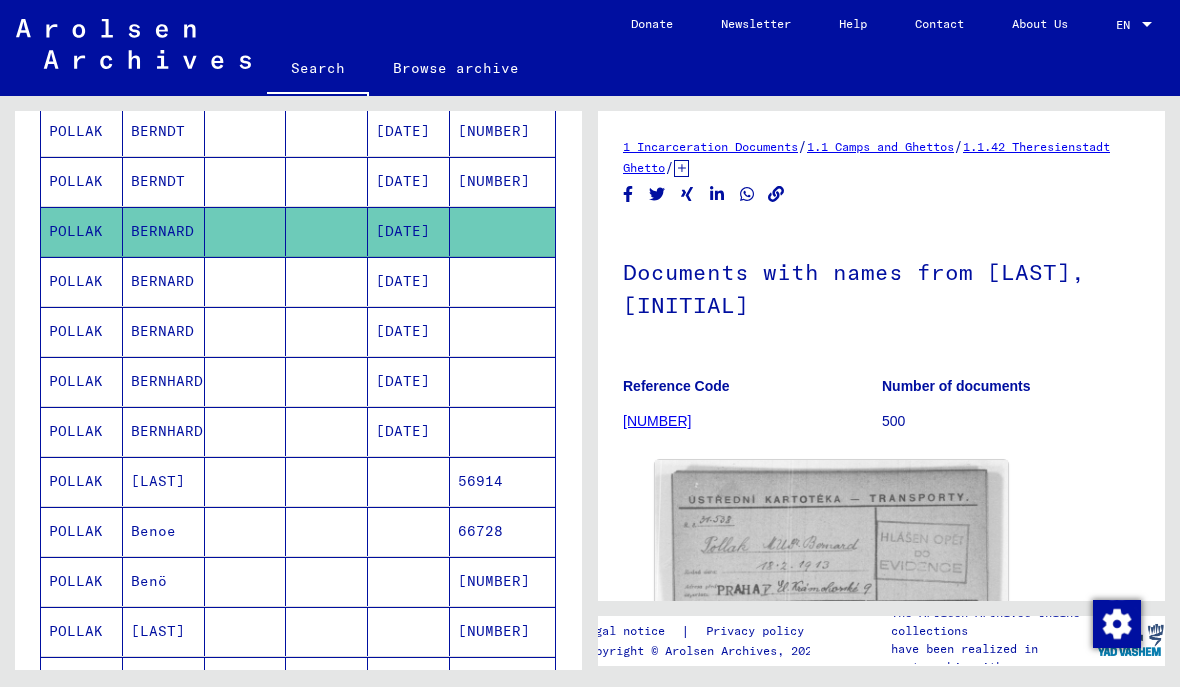 scroll, scrollTop: 0, scrollLeft: 0, axis: both 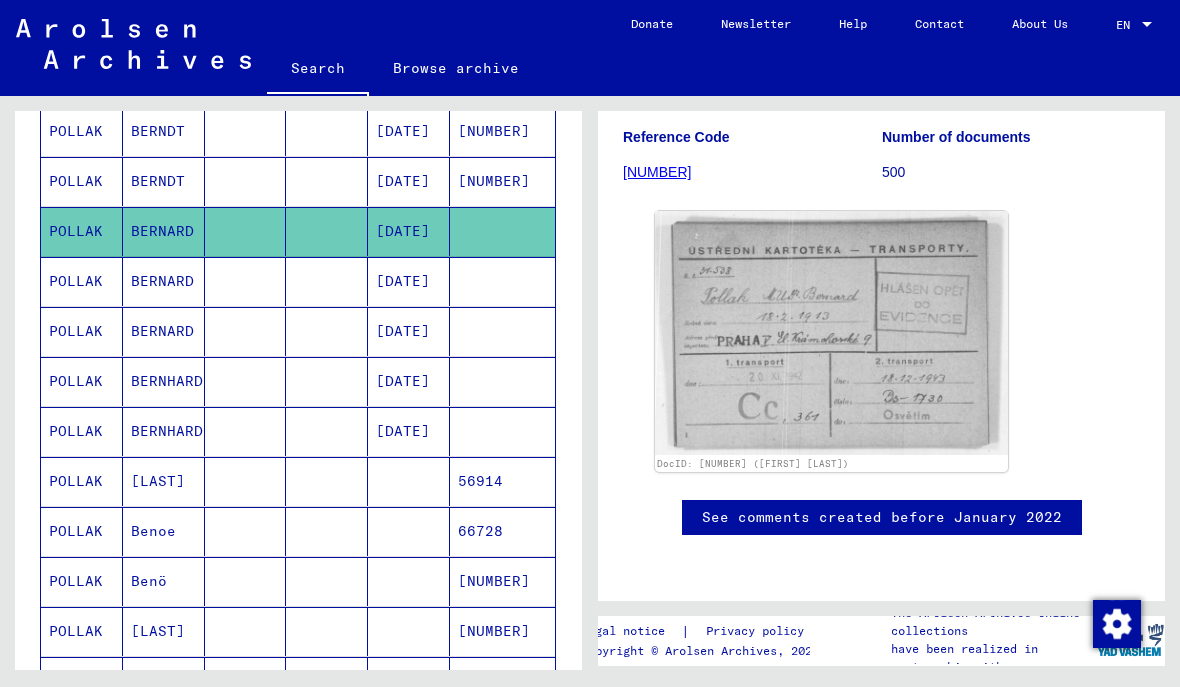 click 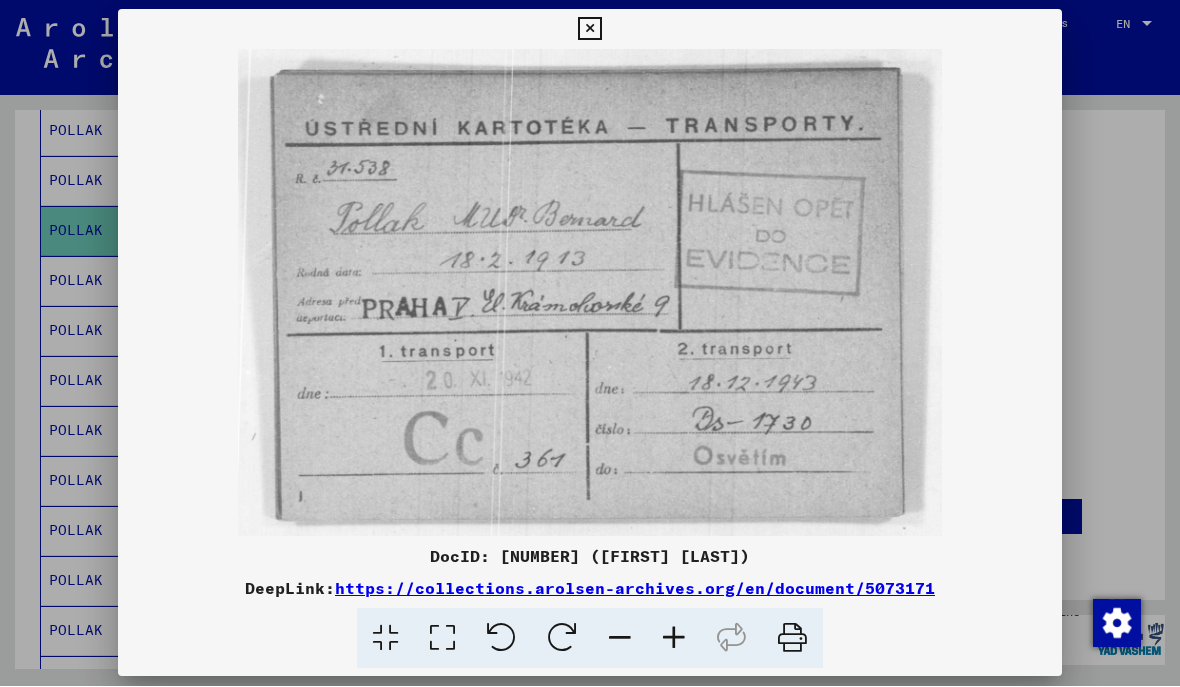 click at bounding box center [589, 30] 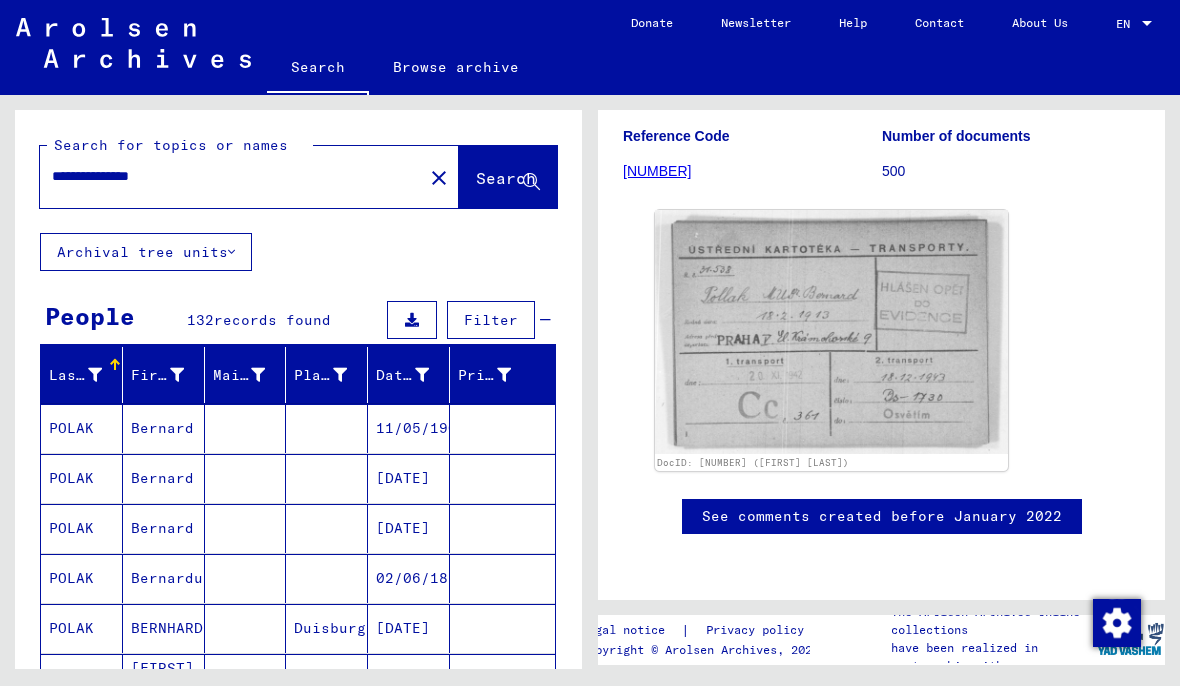 scroll, scrollTop: 0, scrollLeft: 0, axis: both 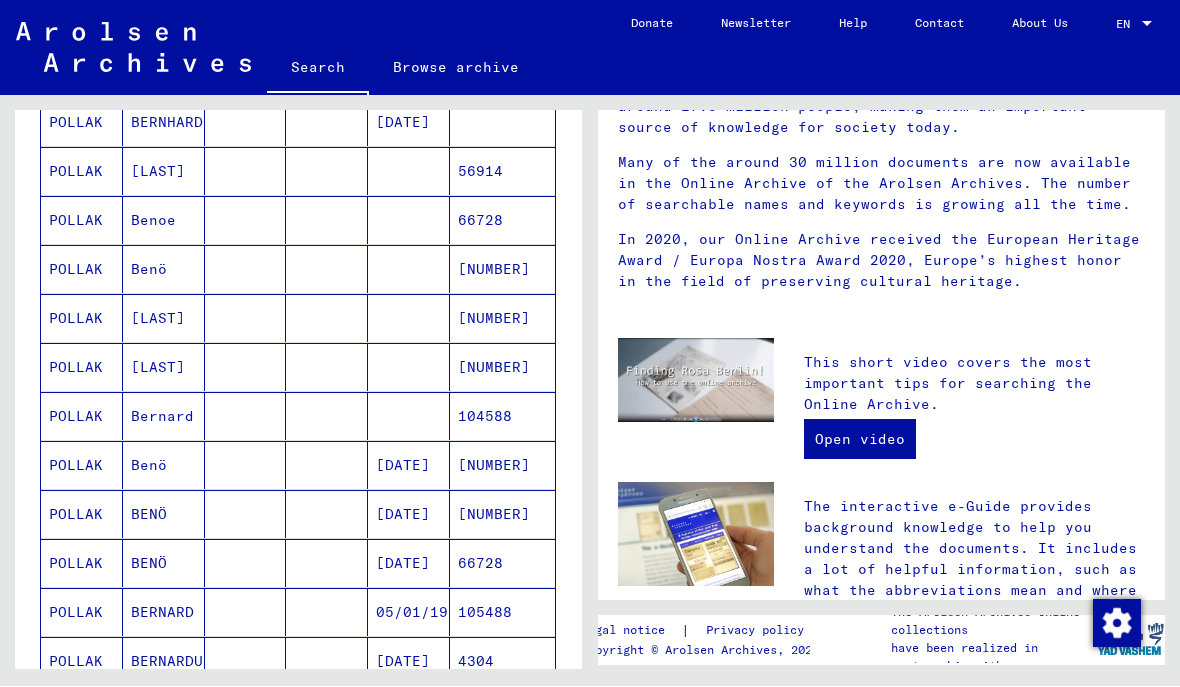 click on "POLLAK" at bounding box center [82, 466] 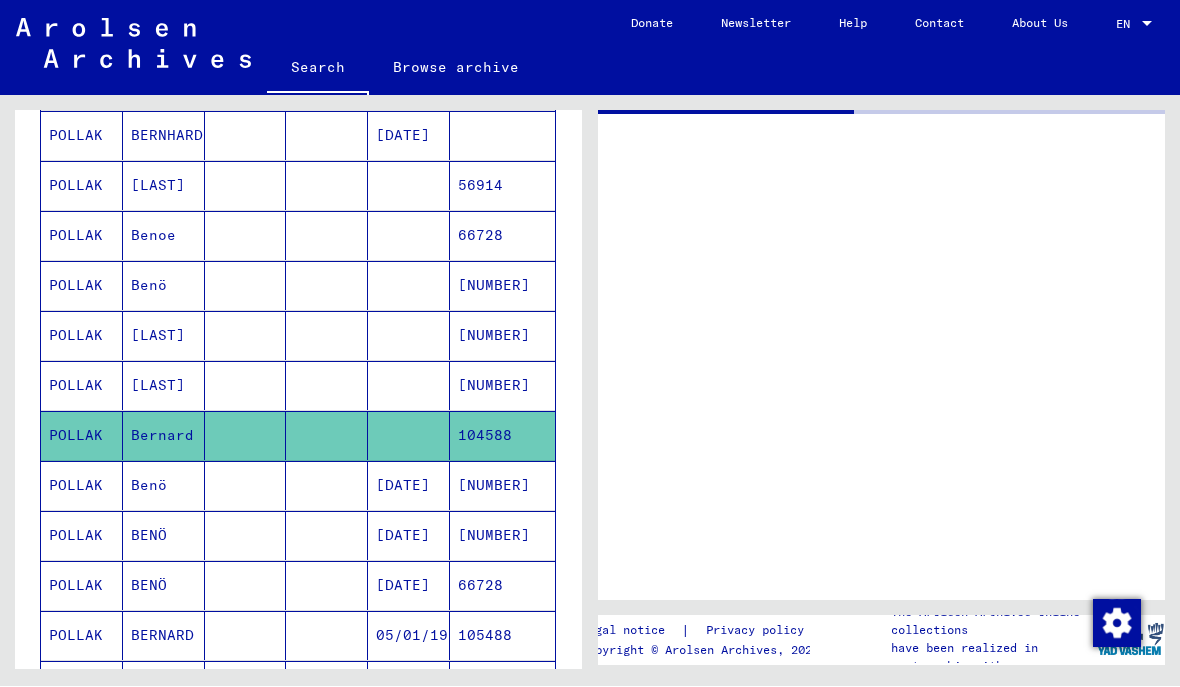 scroll, scrollTop: 0, scrollLeft: 0, axis: both 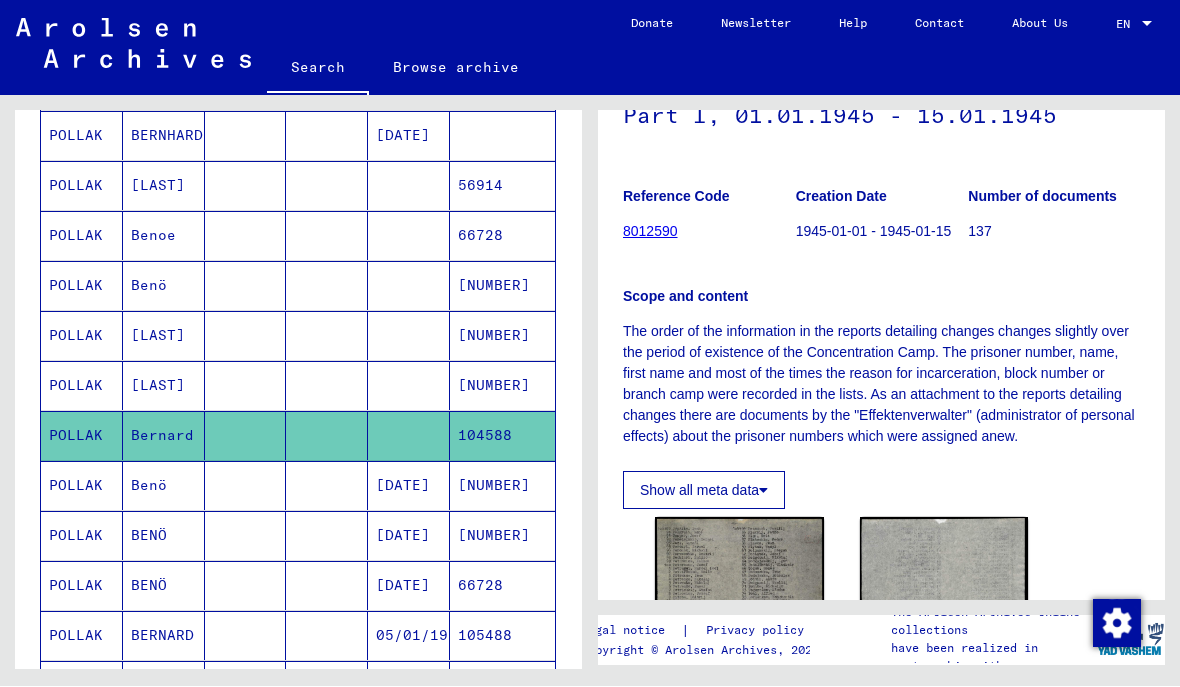 click on "8012590" 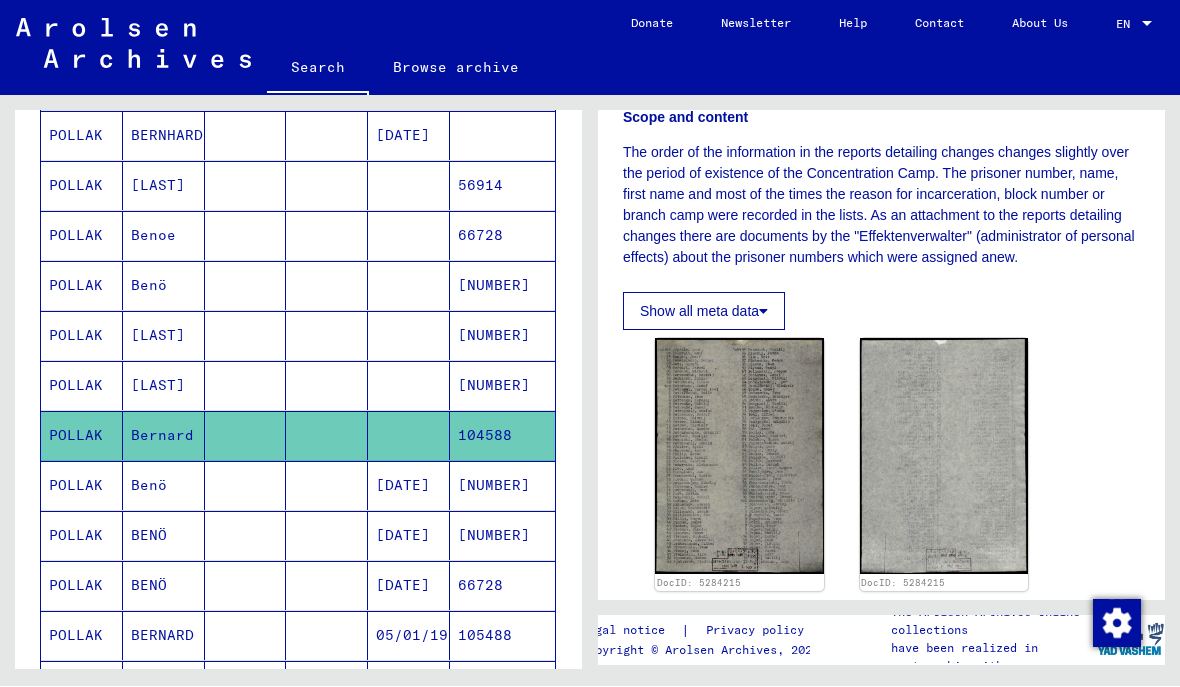 scroll, scrollTop: 337, scrollLeft: 0, axis: vertical 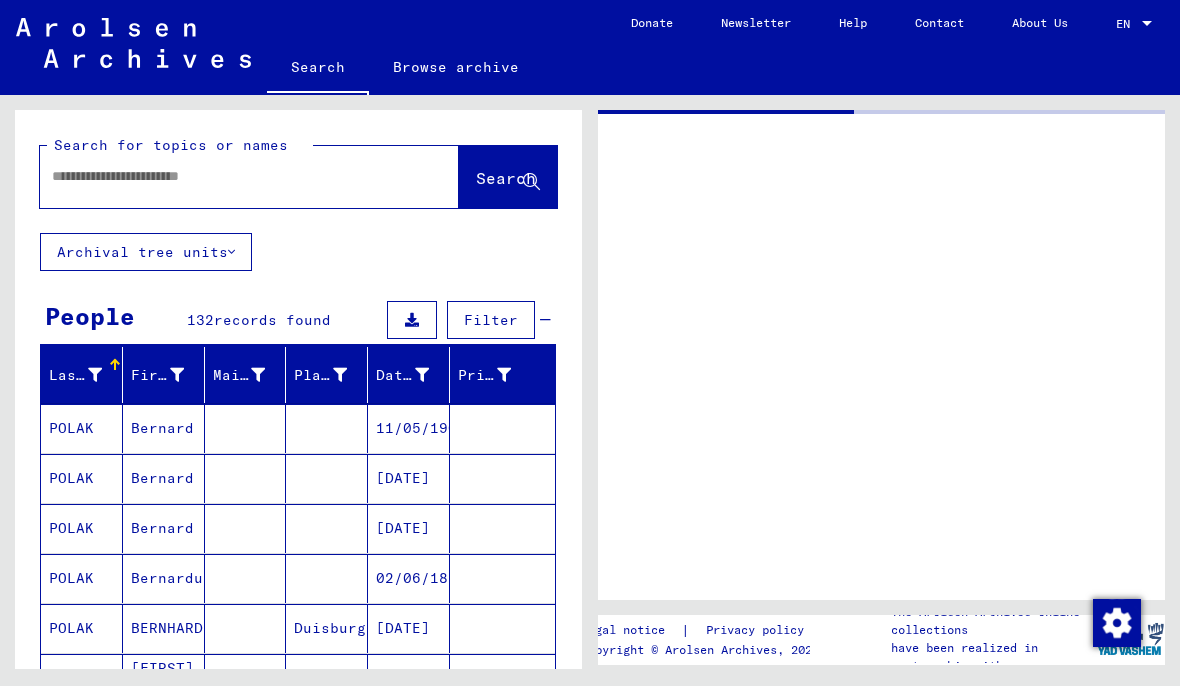 type on "*******" 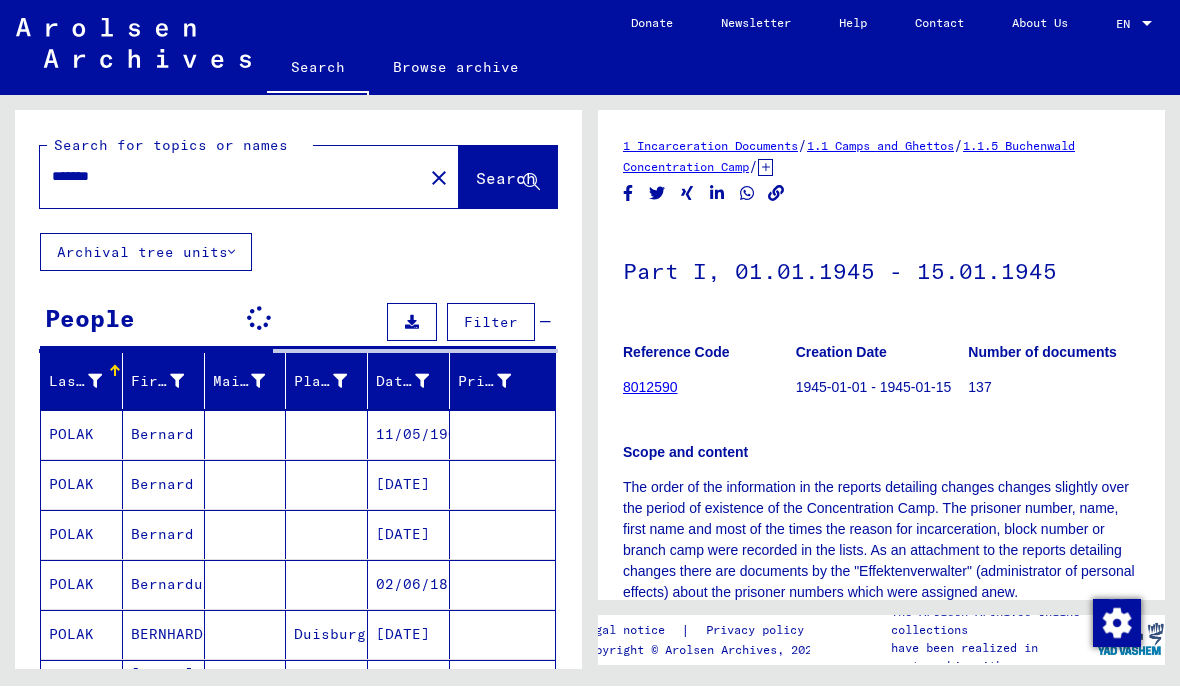 scroll, scrollTop: 0, scrollLeft: 0, axis: both 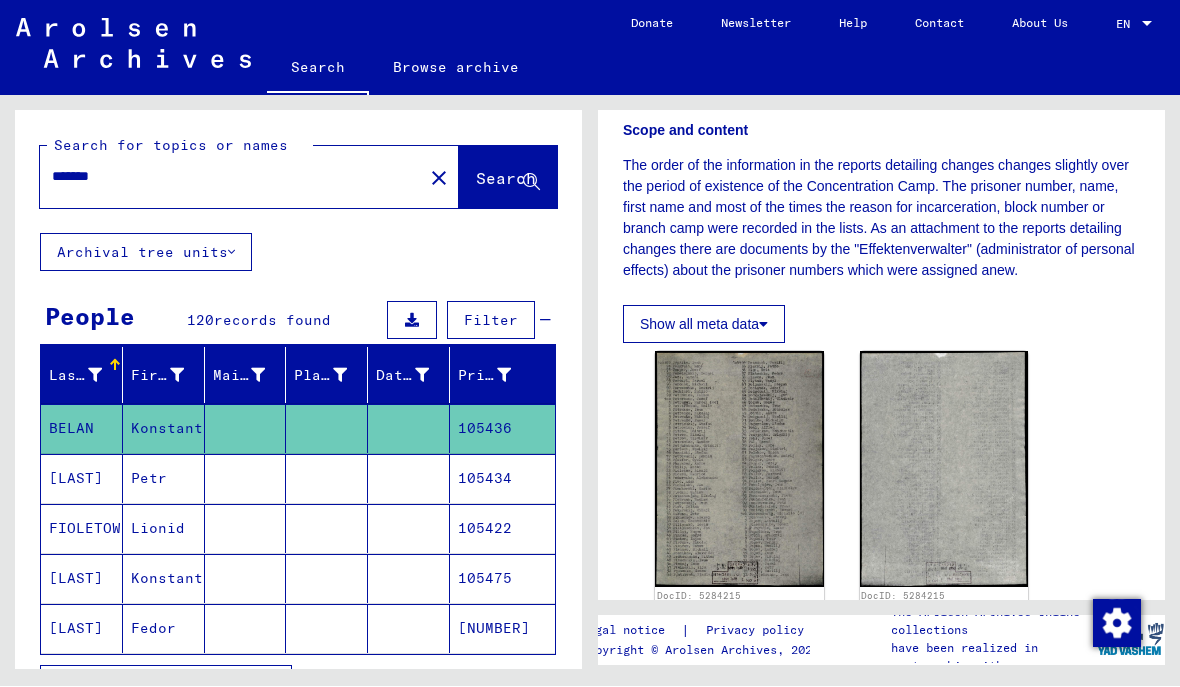 click 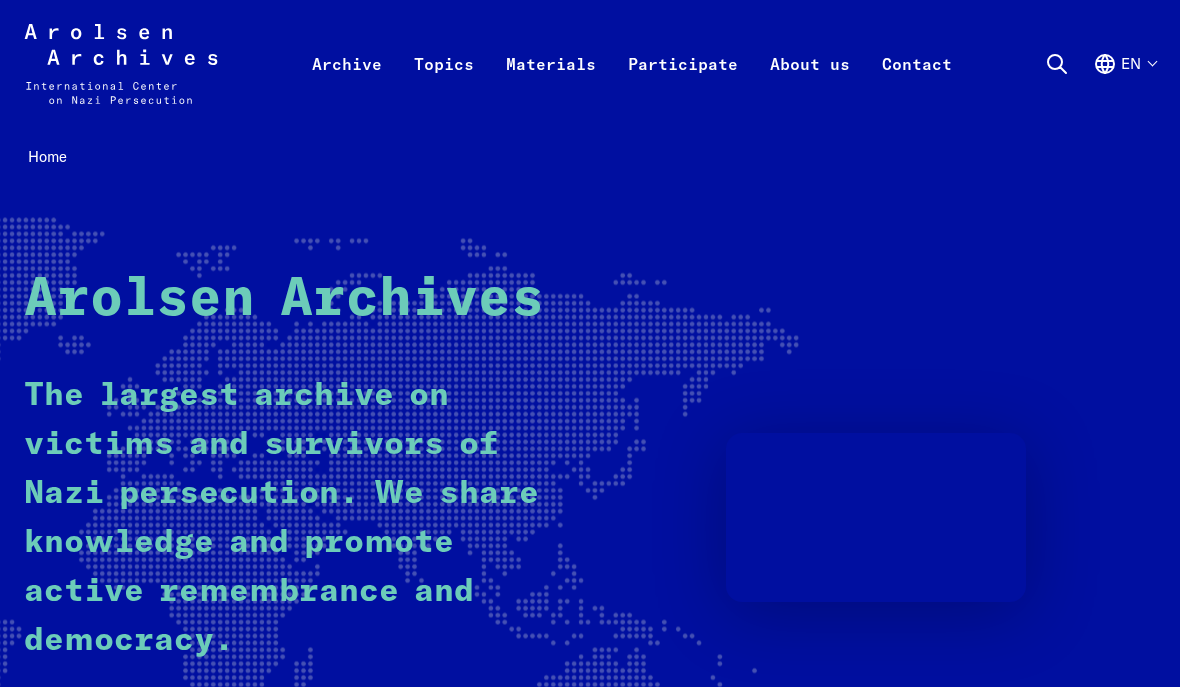 scroll, scrollTop: 0, scrollLeft: 0, axis: both 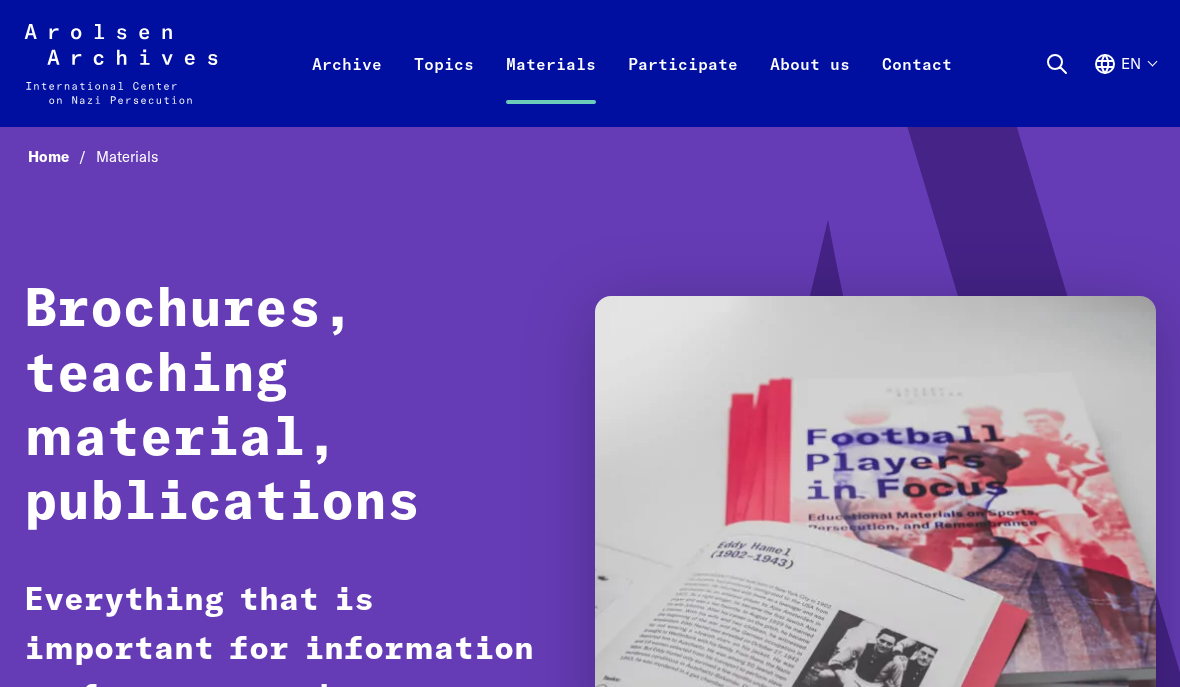 click on "Archive" at bounding box center (347, 87) 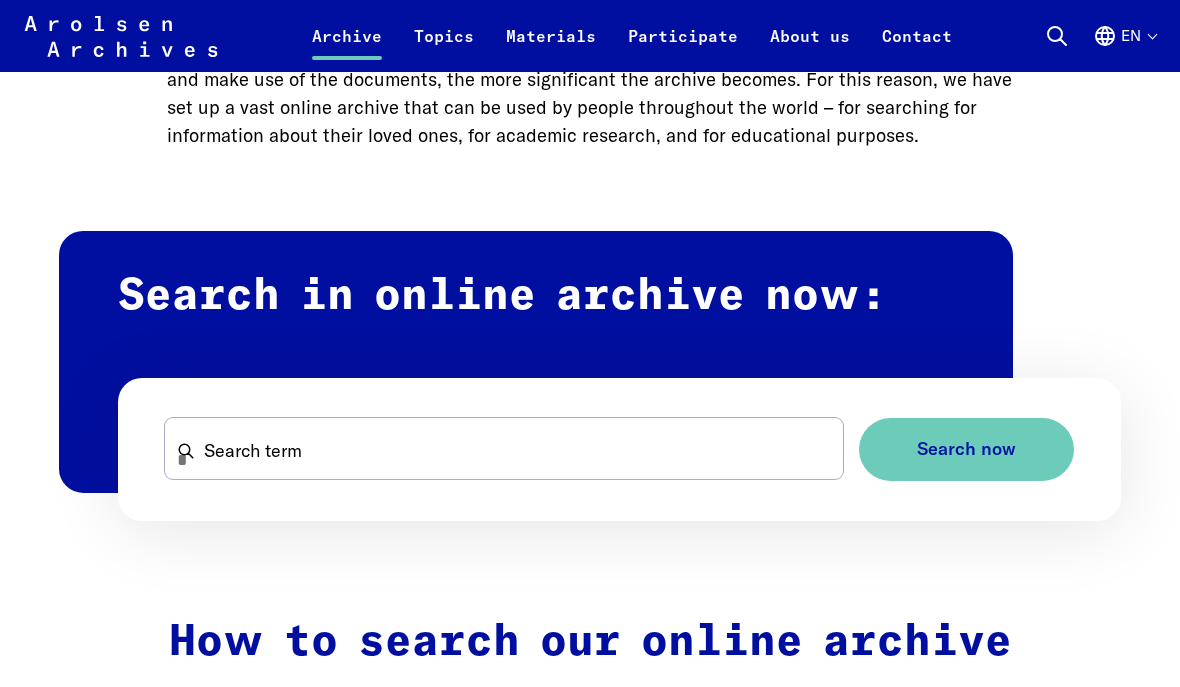 scroll, scrollTop: 1018, scrollLeft: 0, axis: vertical 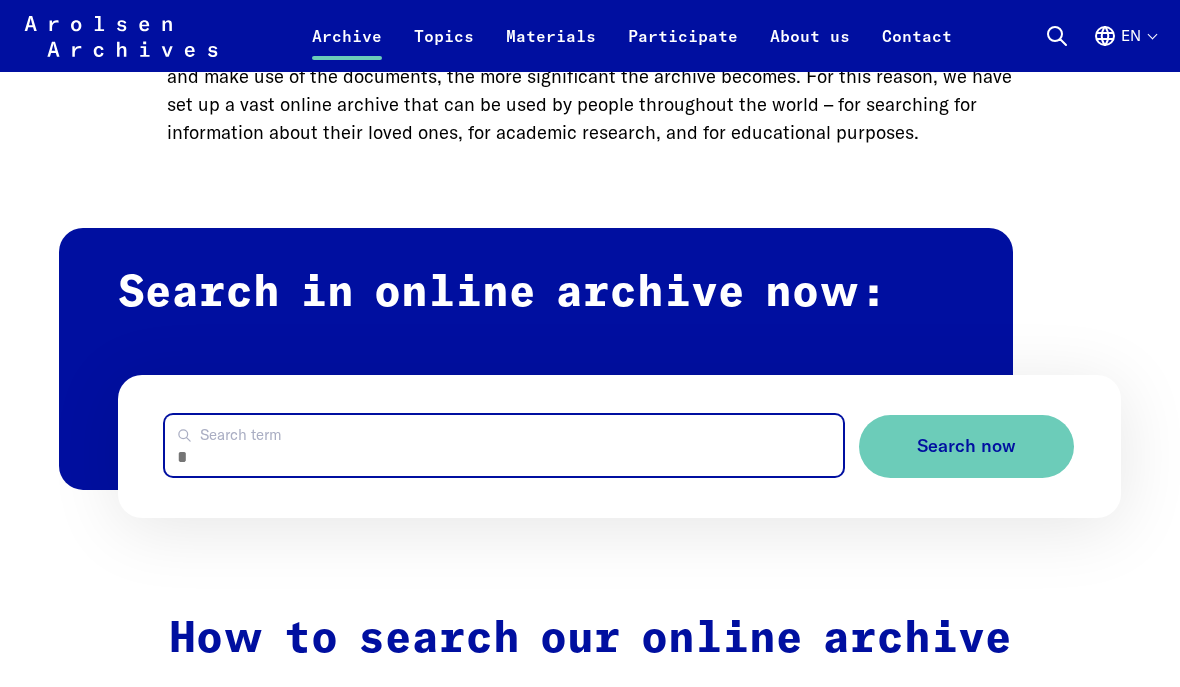click on "Search term" at bounding box center [504, 445] 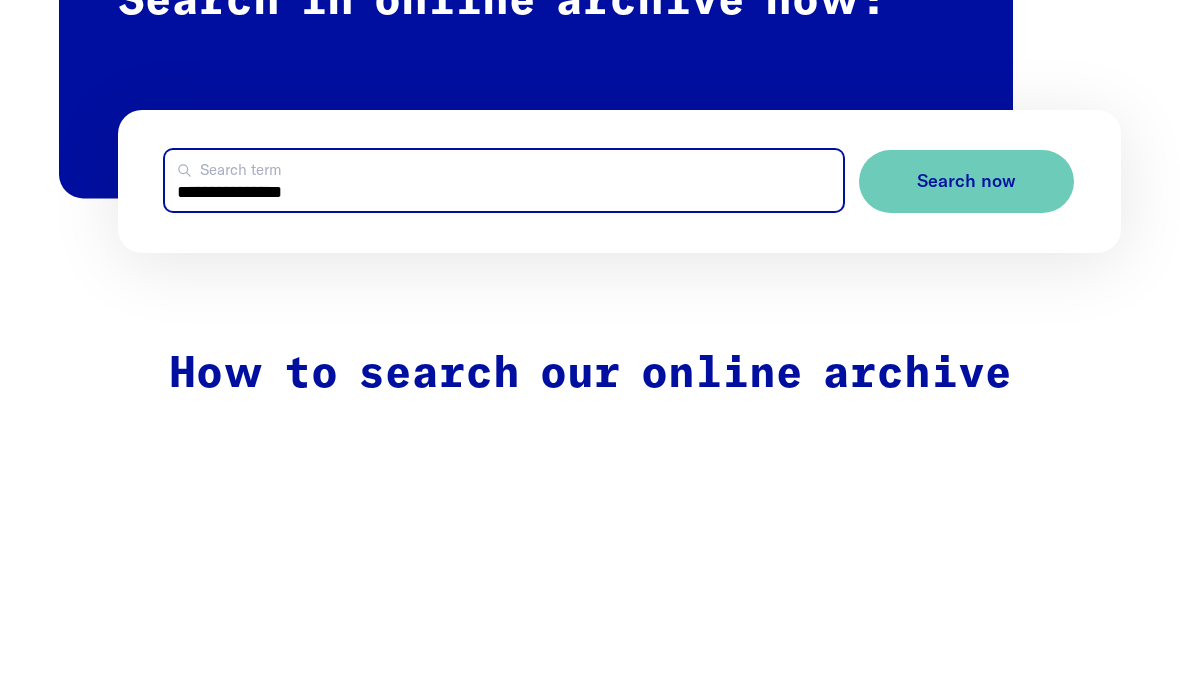 type on "**********" 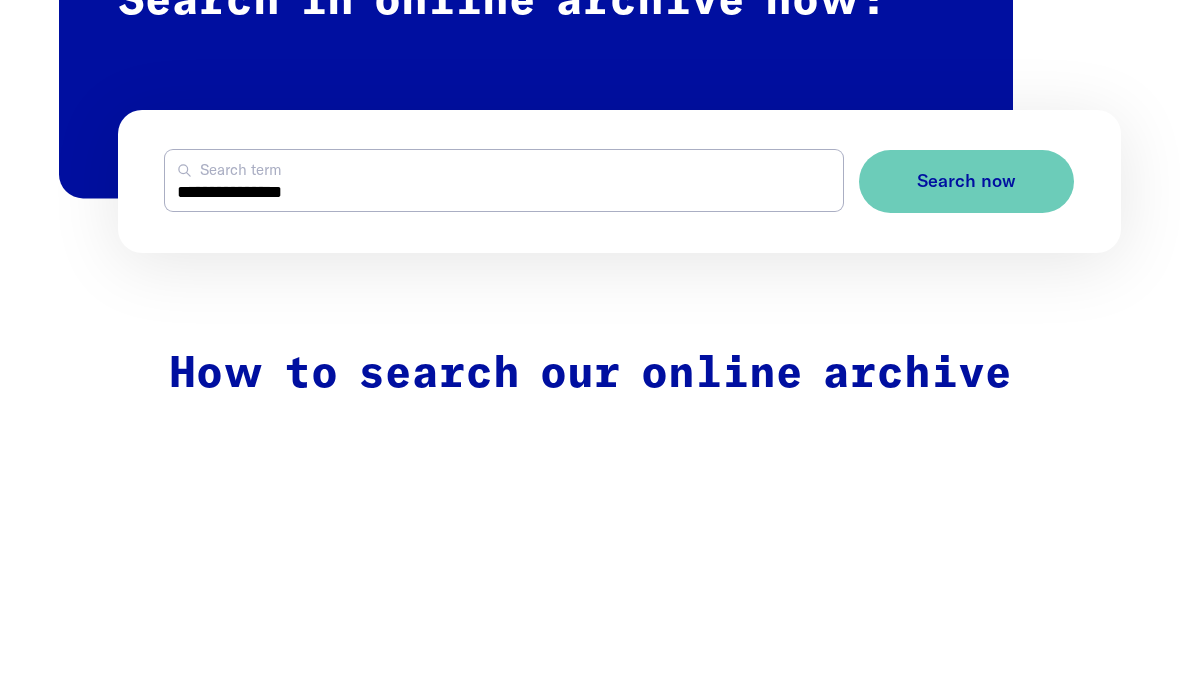 click on "Search now" at bounding box center [966, 447] 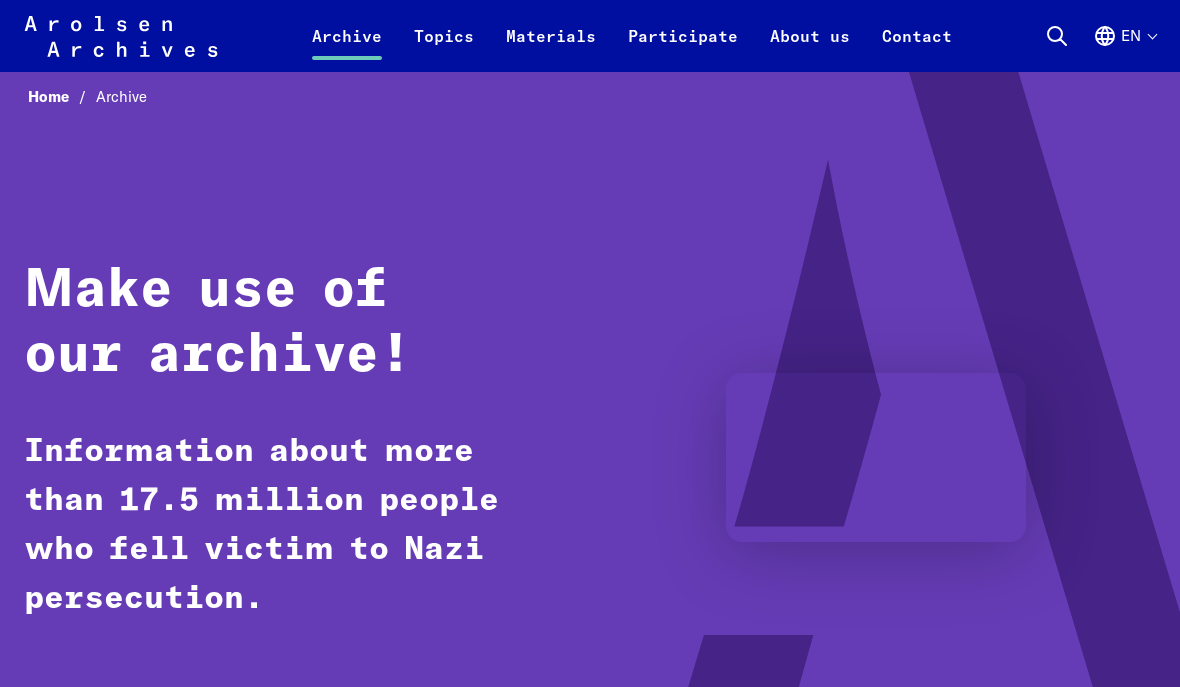 scroll, scrollTop: 0, scrollLeft: 0, axis: both 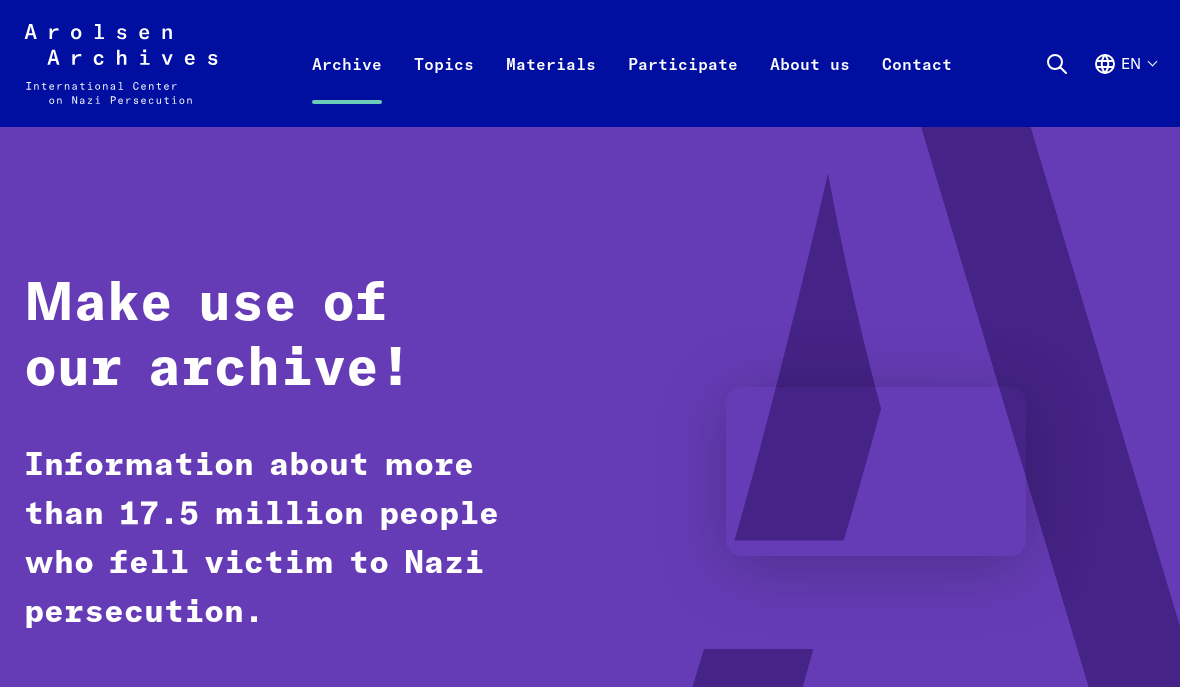 click on "Archive" at bounding box center (347, 87) 